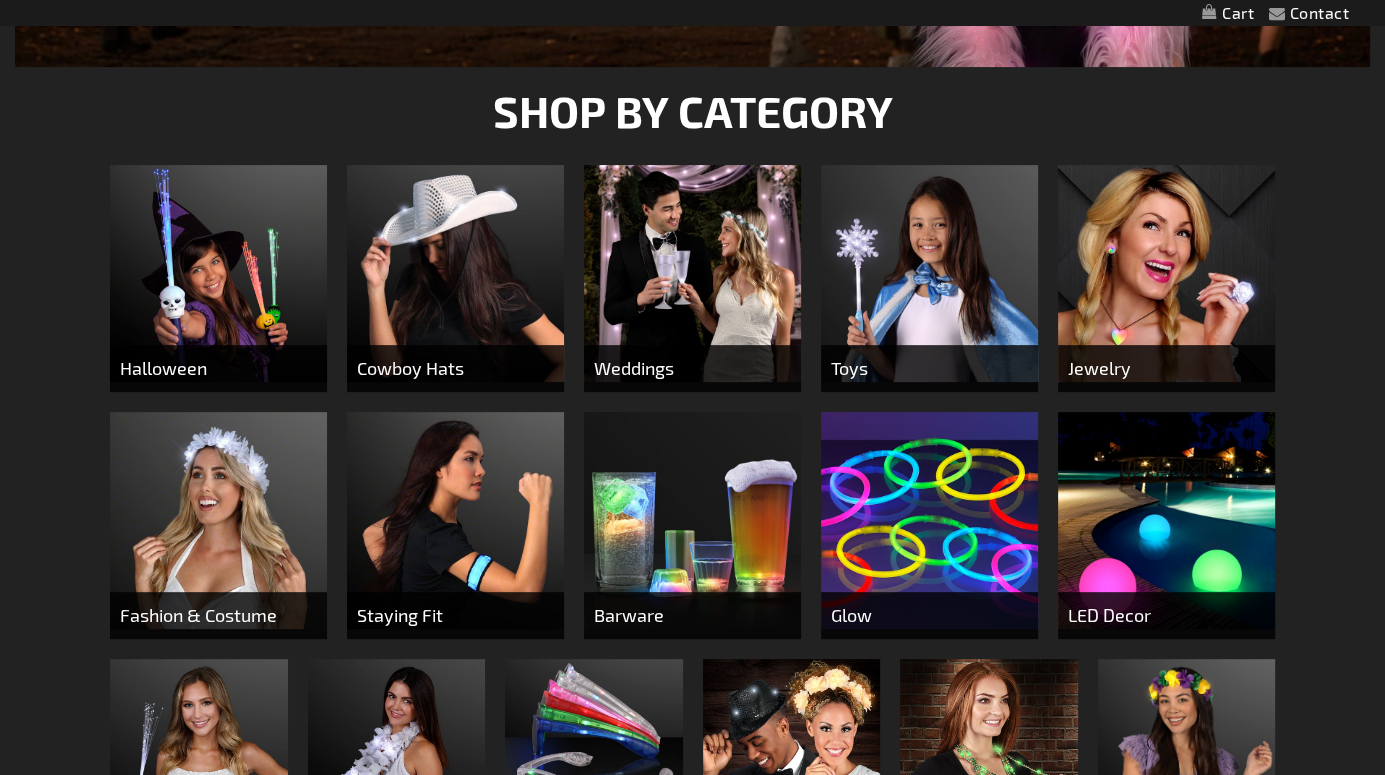 scroll, scrollTop: 632, scrollLeft: 0, axis: vertical 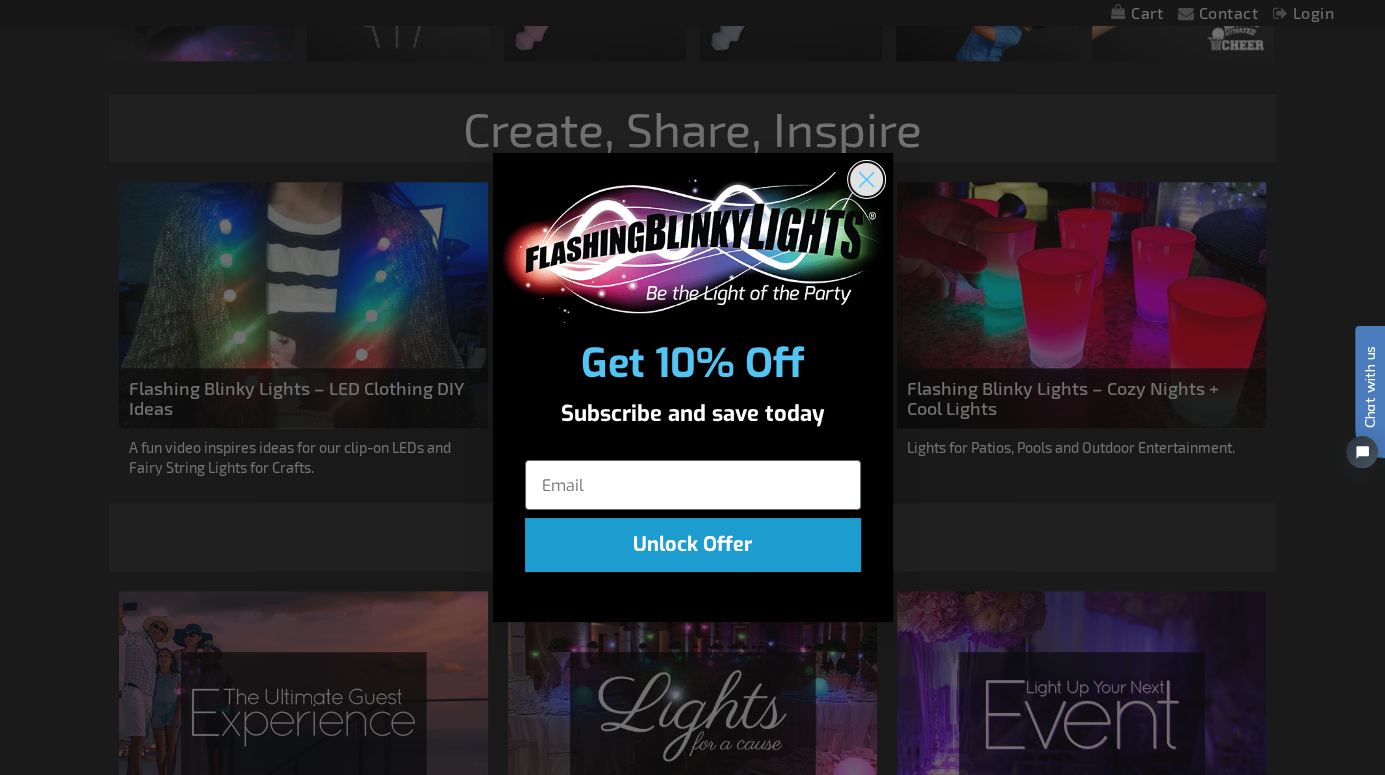 click 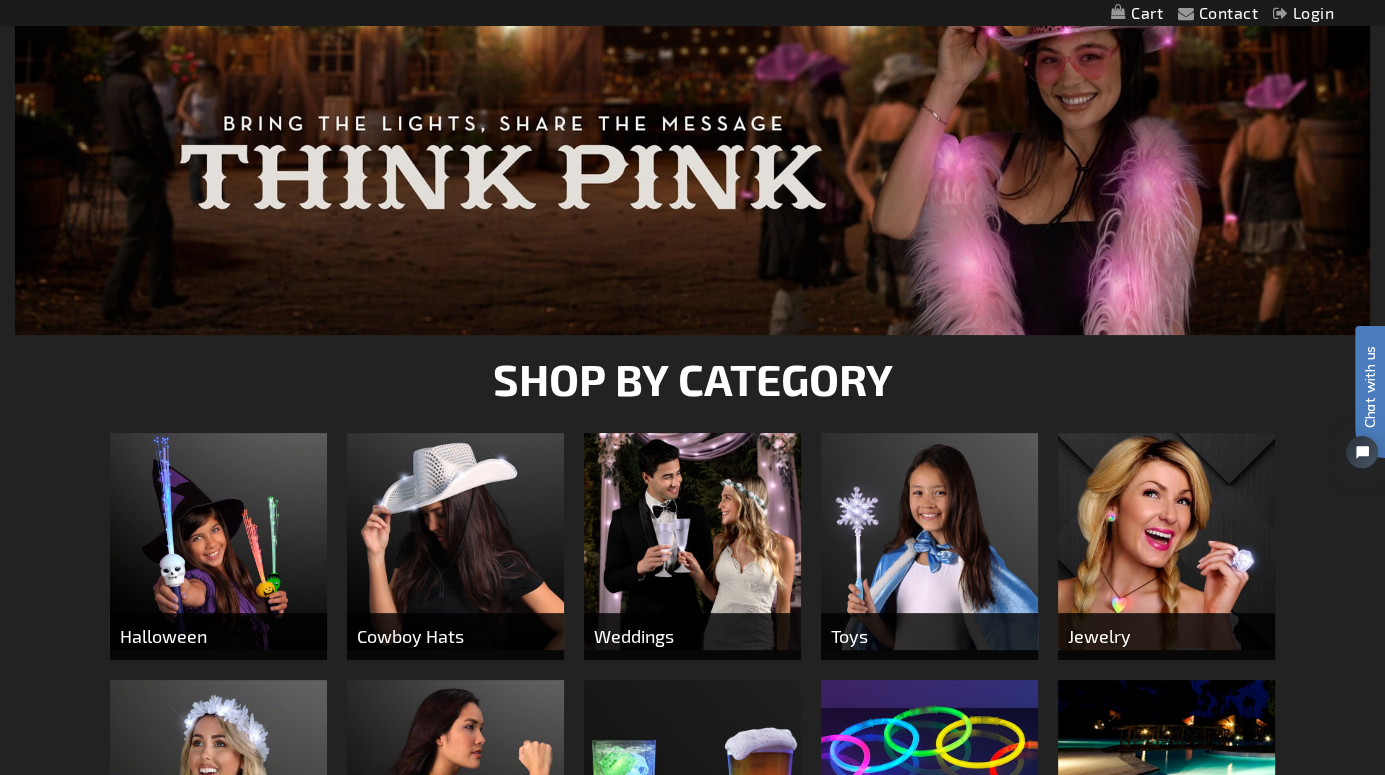 scroll, scrollTop: 0, scrollLeft: 0, axis: both 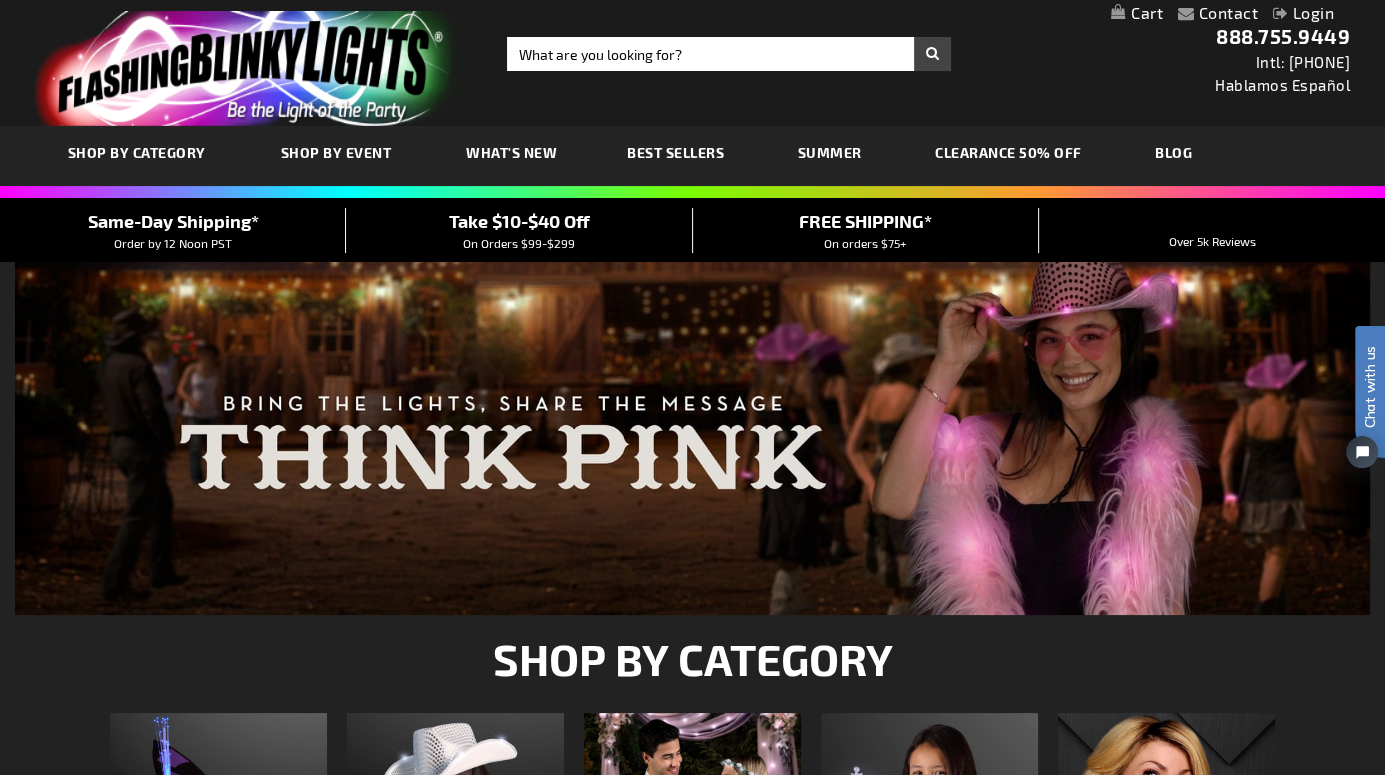 click on "Best Sellers" at bounding box center [675, 152] 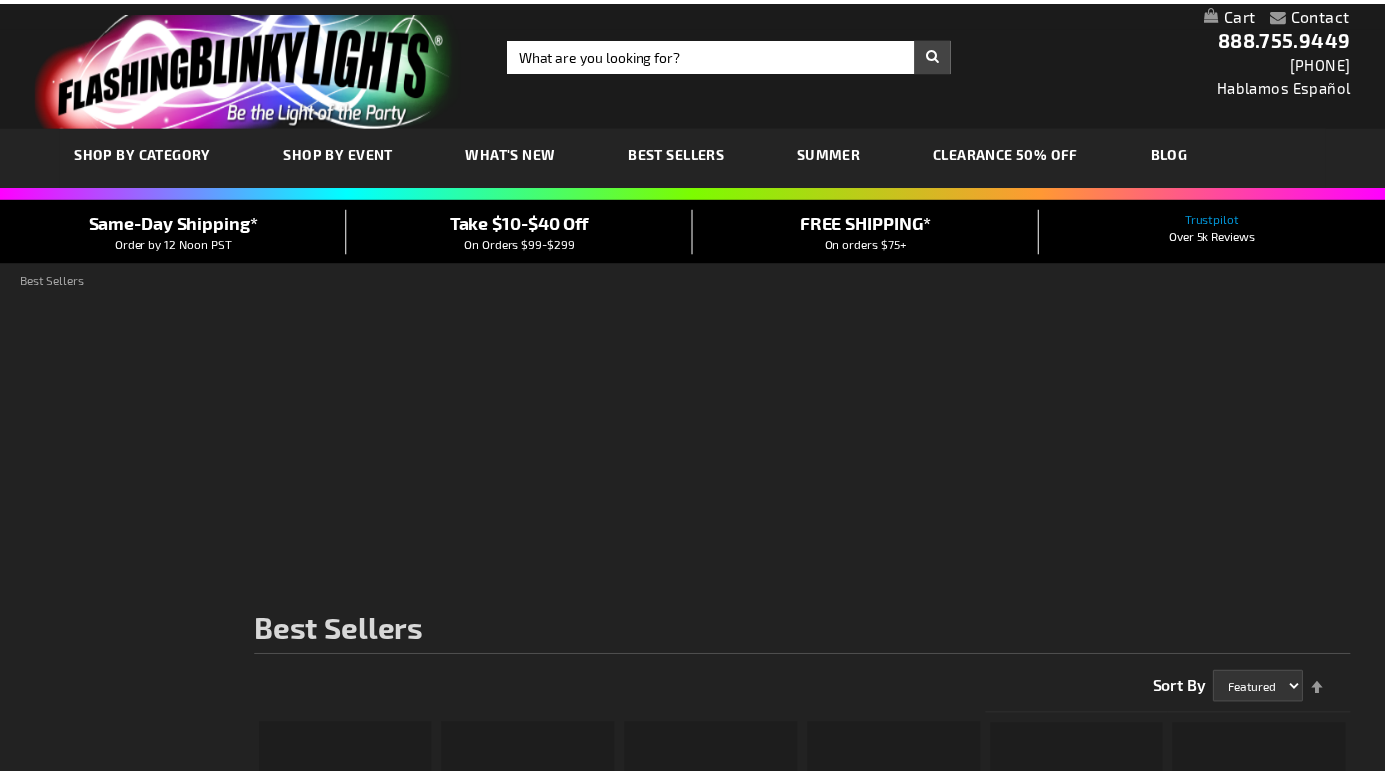 scroll, scrollTop: 0, scrollLeft: 0, axis: both 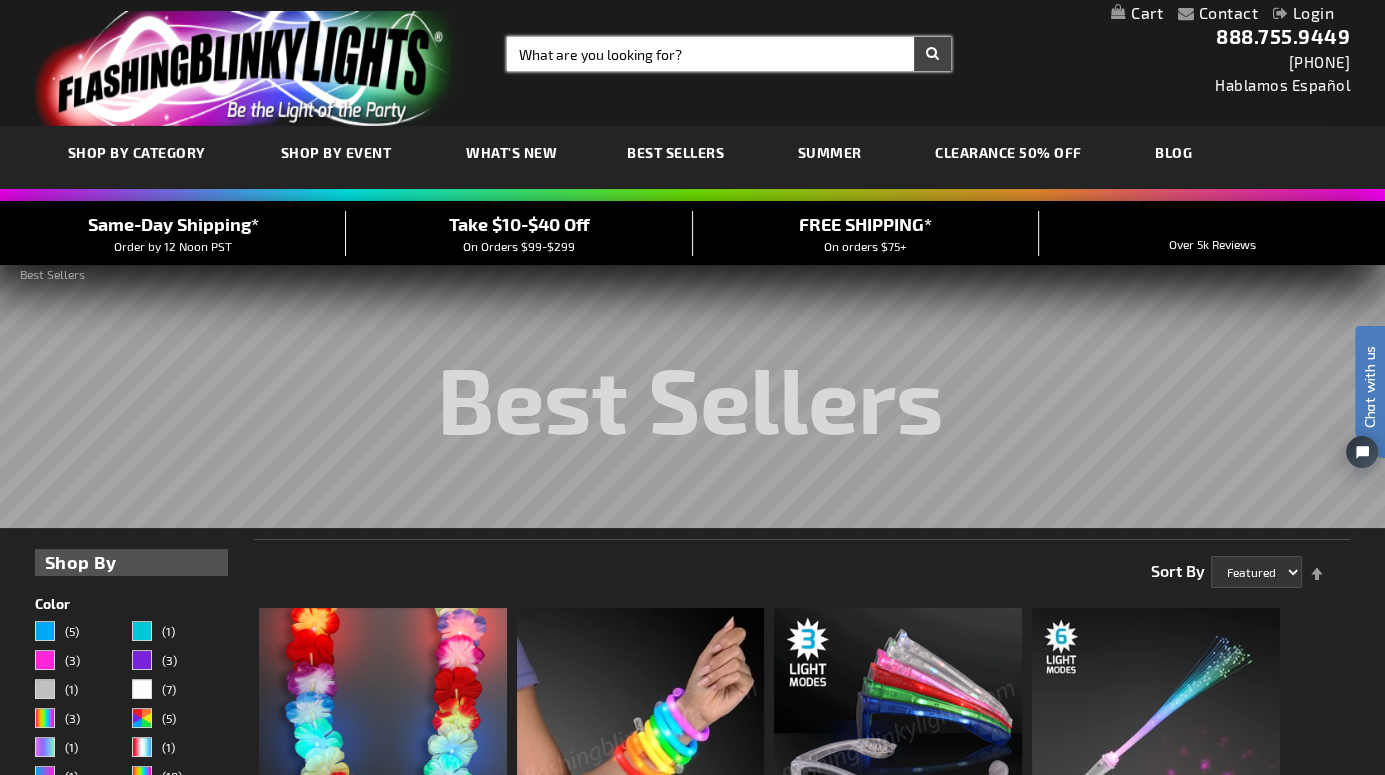 click on "Search" at bounding box center (729, 54) 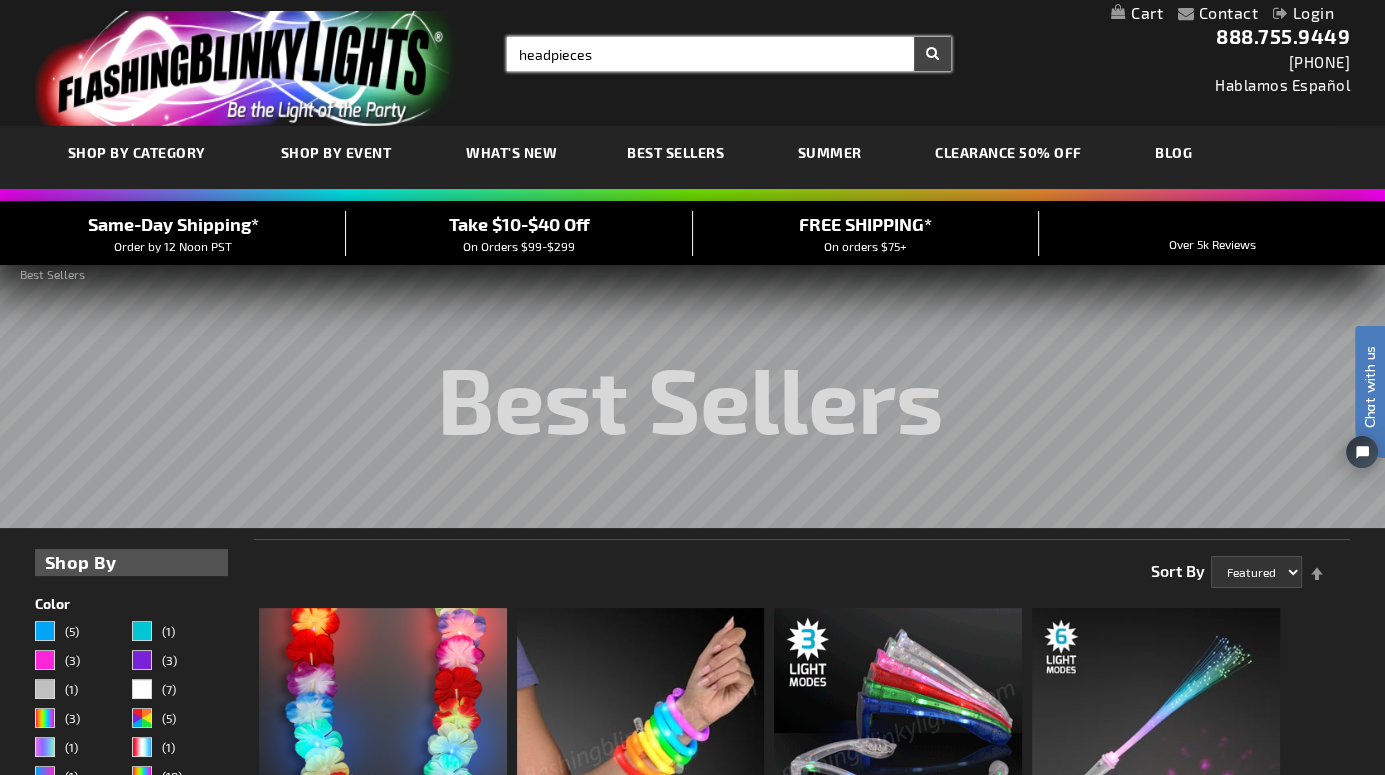 type on "headpieces" 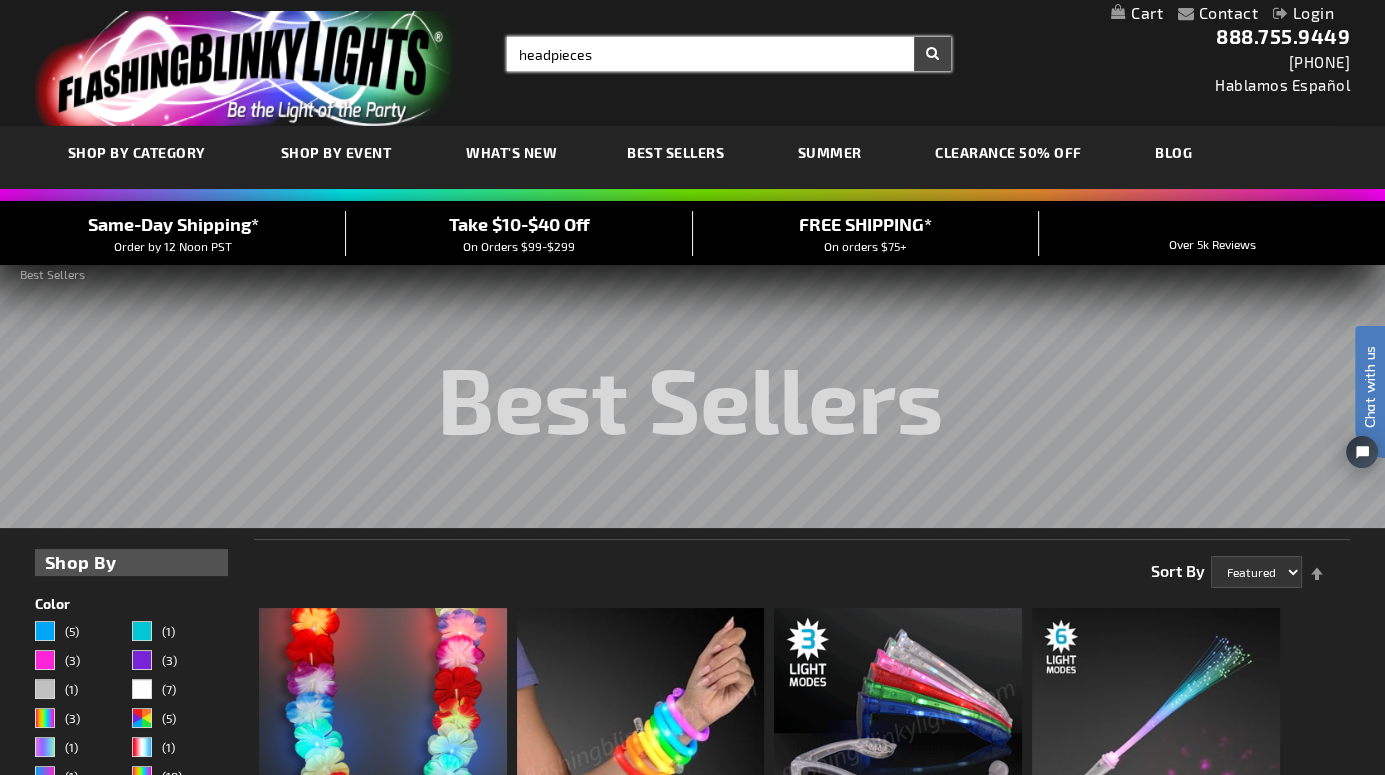 click on "Search" at bounding box center [932, 54] 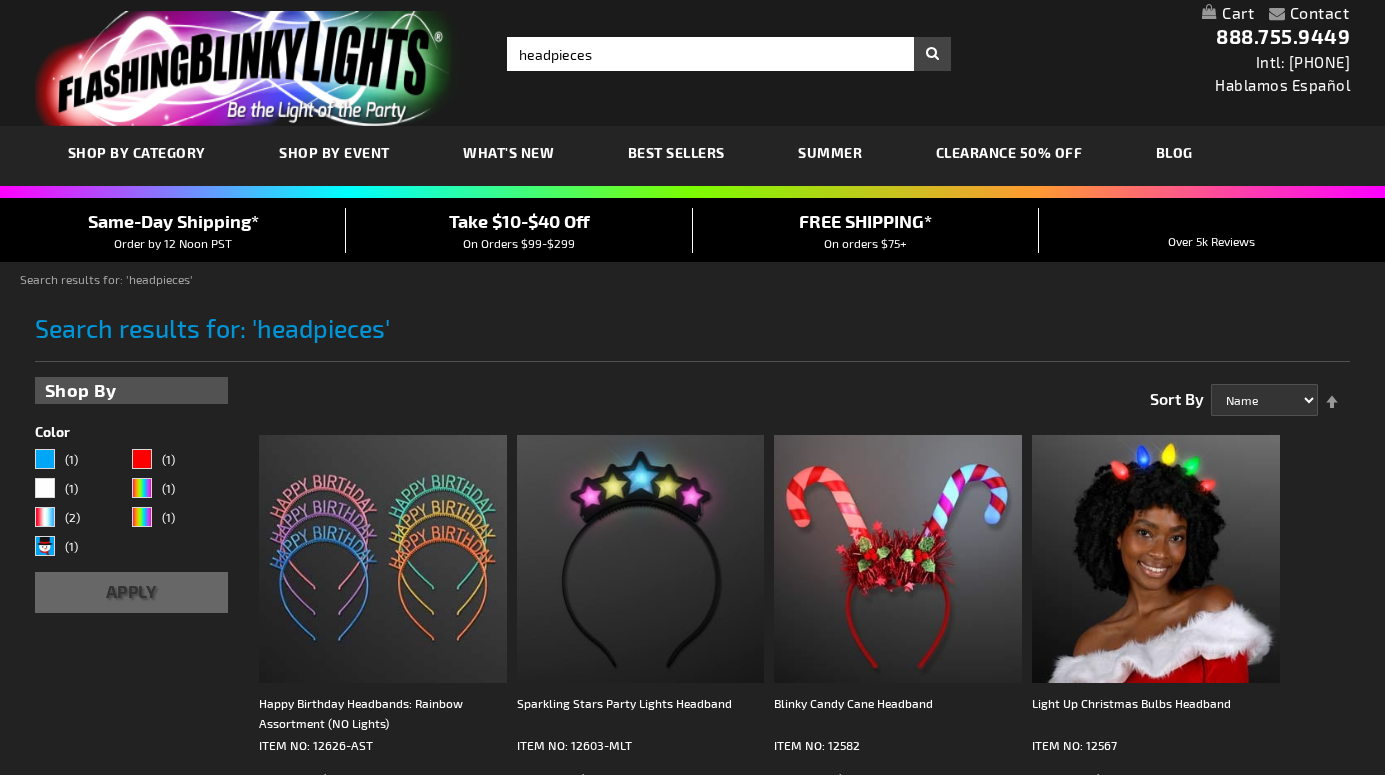 scroll, scrollTop: 0, scrollLeft: 0, axis: both 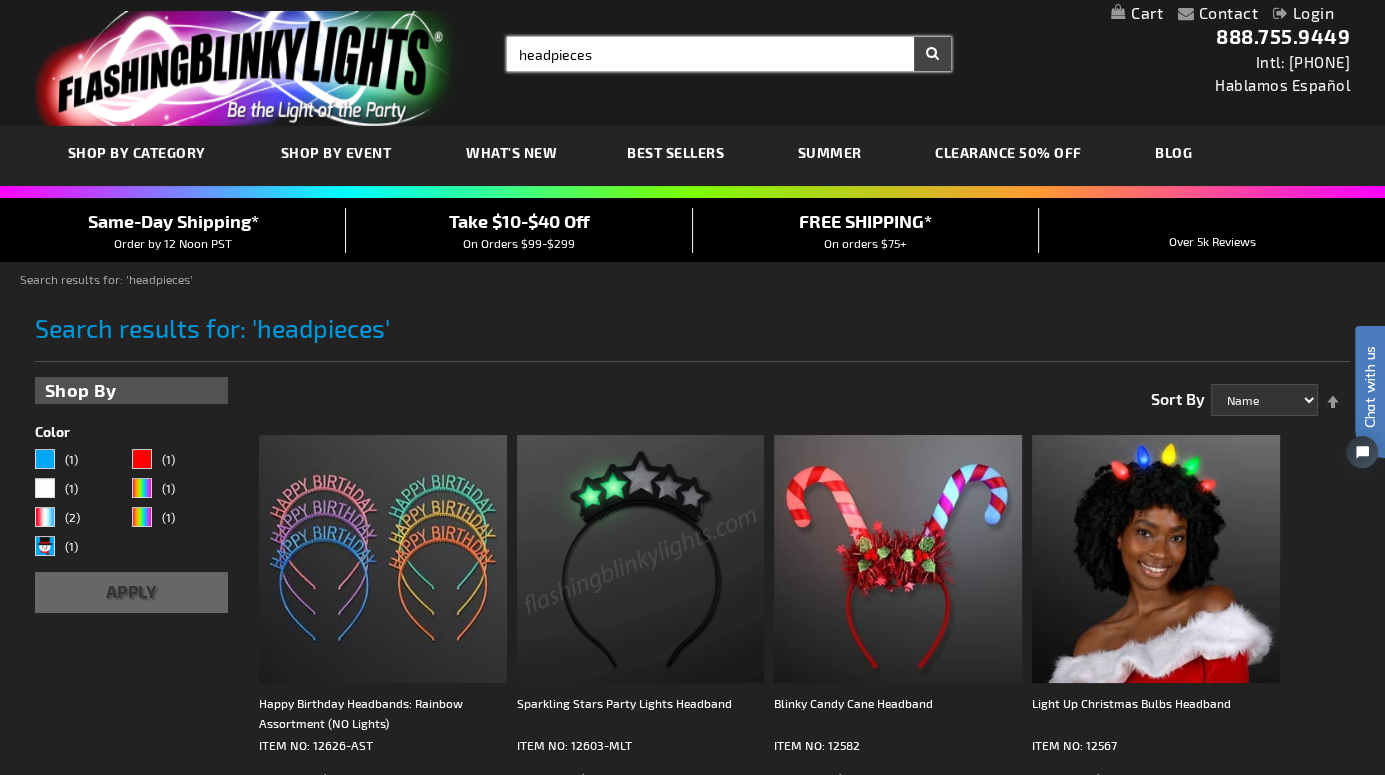 drag, startPoint x: 588, startPoint y: 56, endPoint x: 268, endPoint y: 5, distance: 324.03857 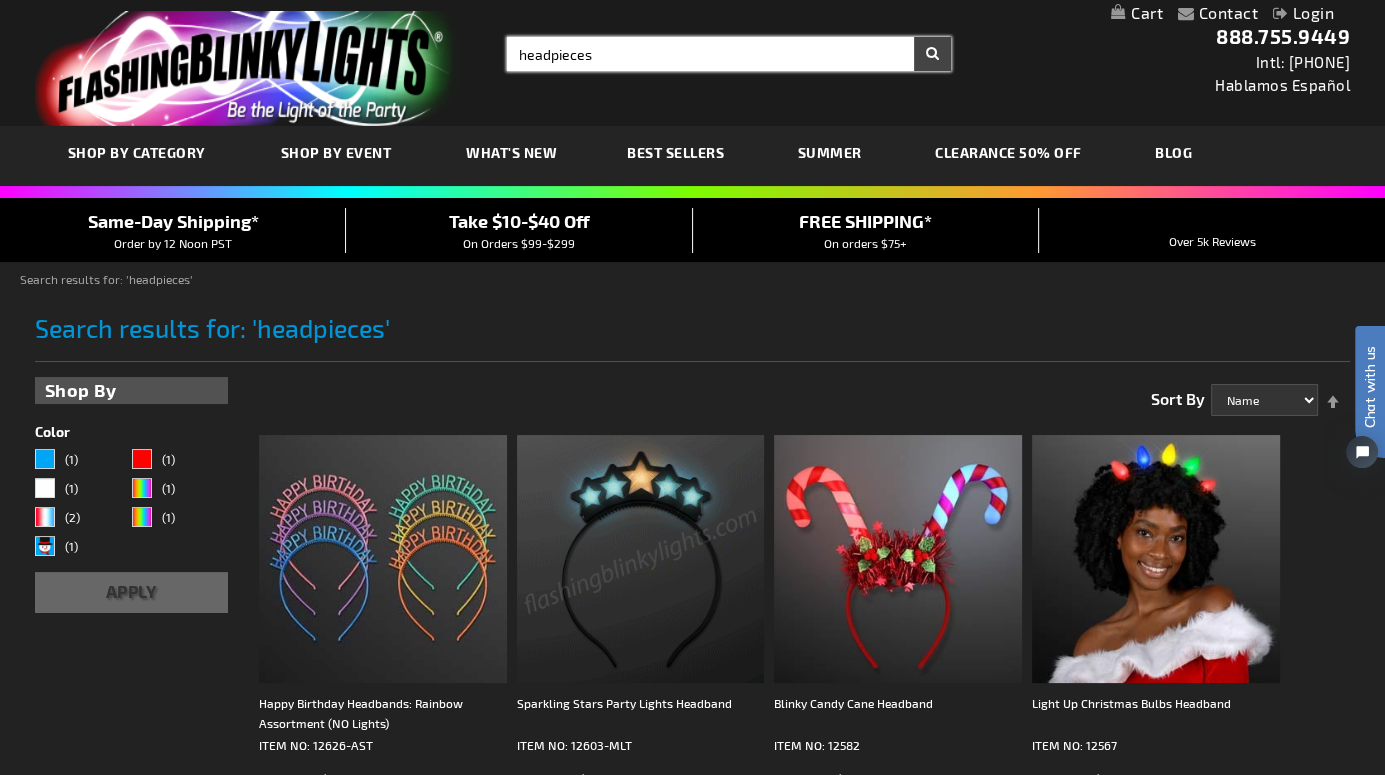 click on "Toggle Nav
Search
Search
headpieces
×
Search
888.755.9449
Intl: 818-753-8303
Hablamos Español" at bounding box center [692, 63] 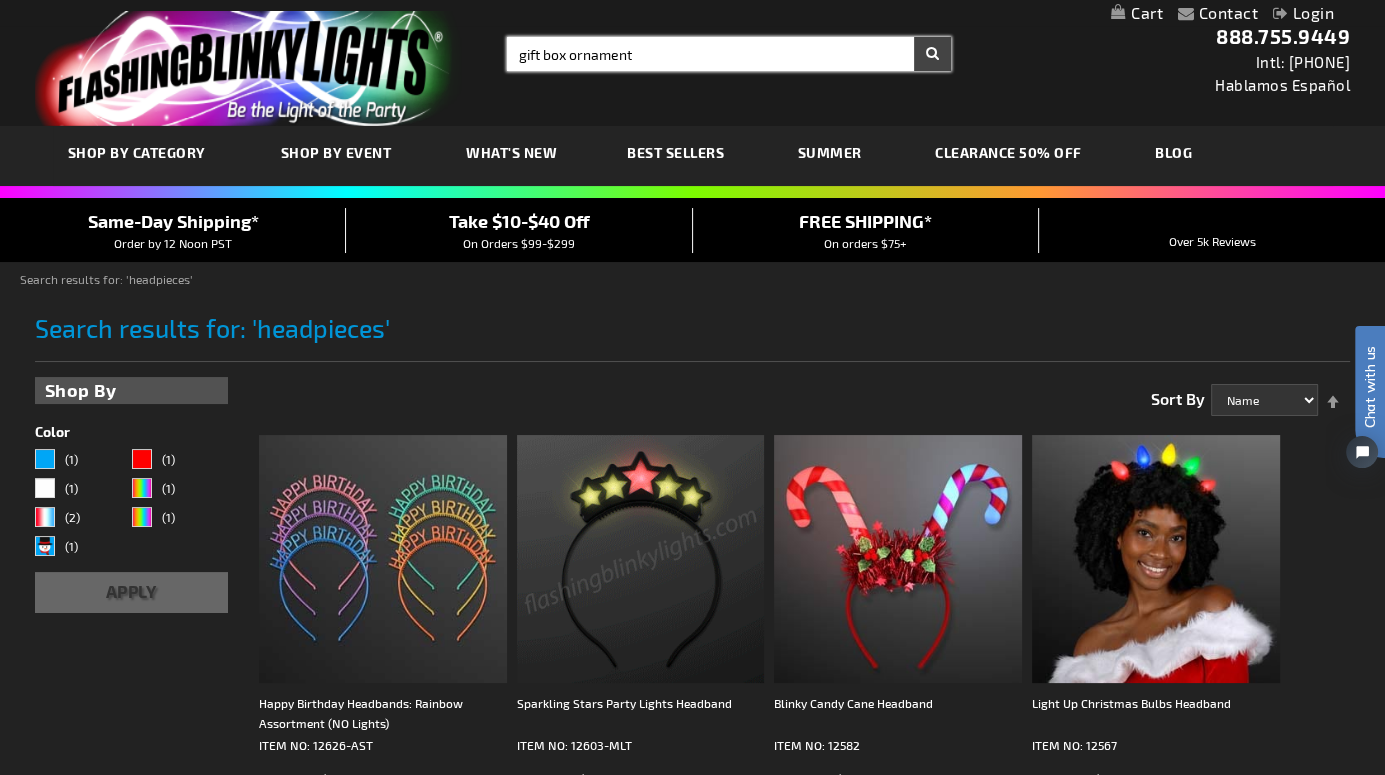 type on "gift box ornament" 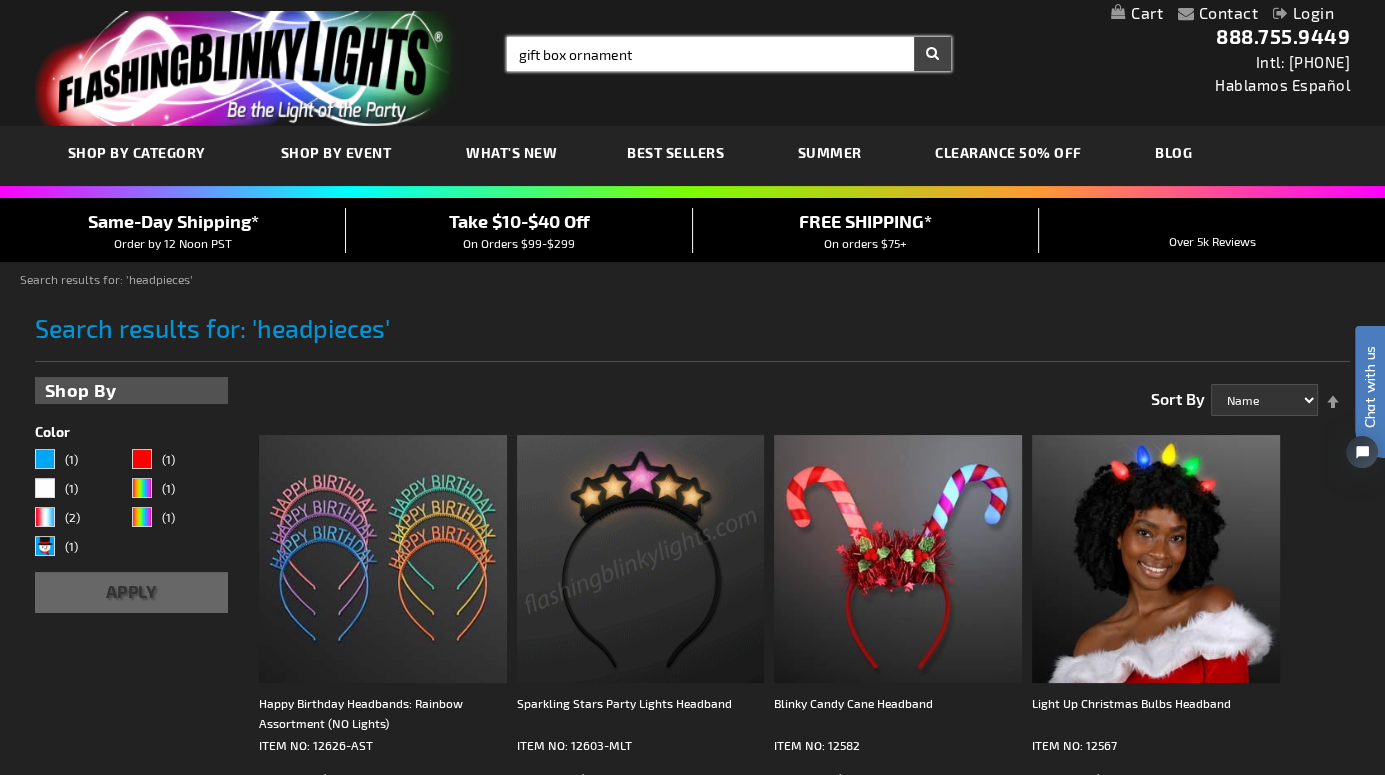 click on "Search" at bounding box center (932, 54) 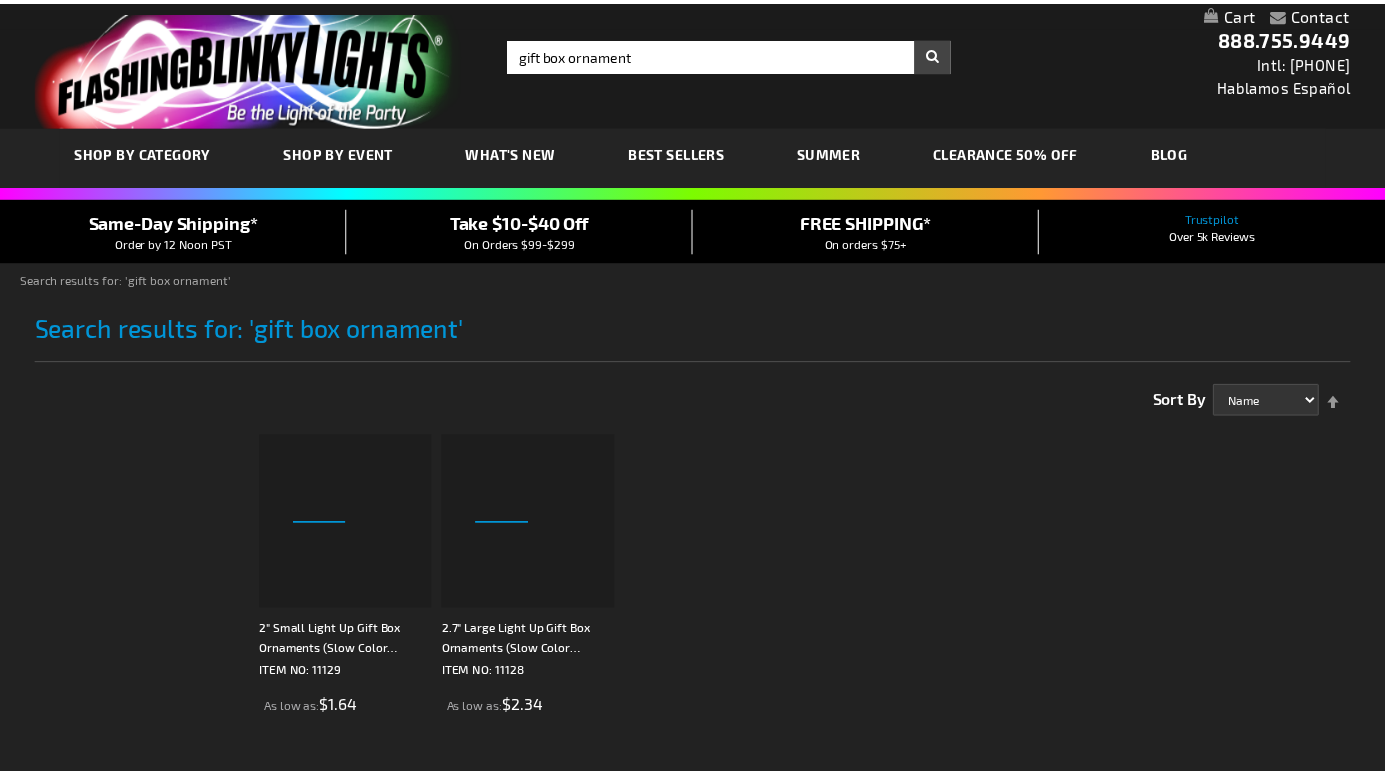 scroll, scrollTop: 0, scrollLeft: 0, axis: both 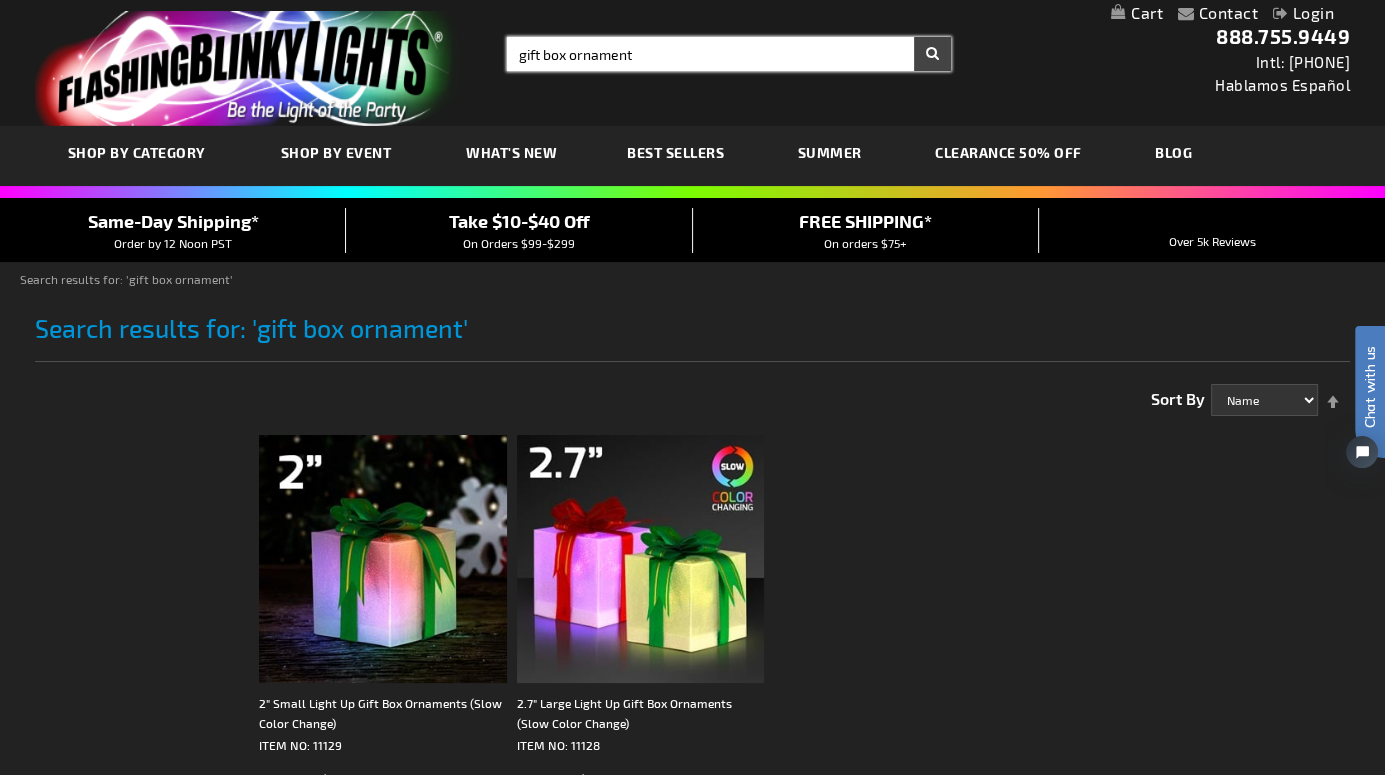 type on "gift box ornament" 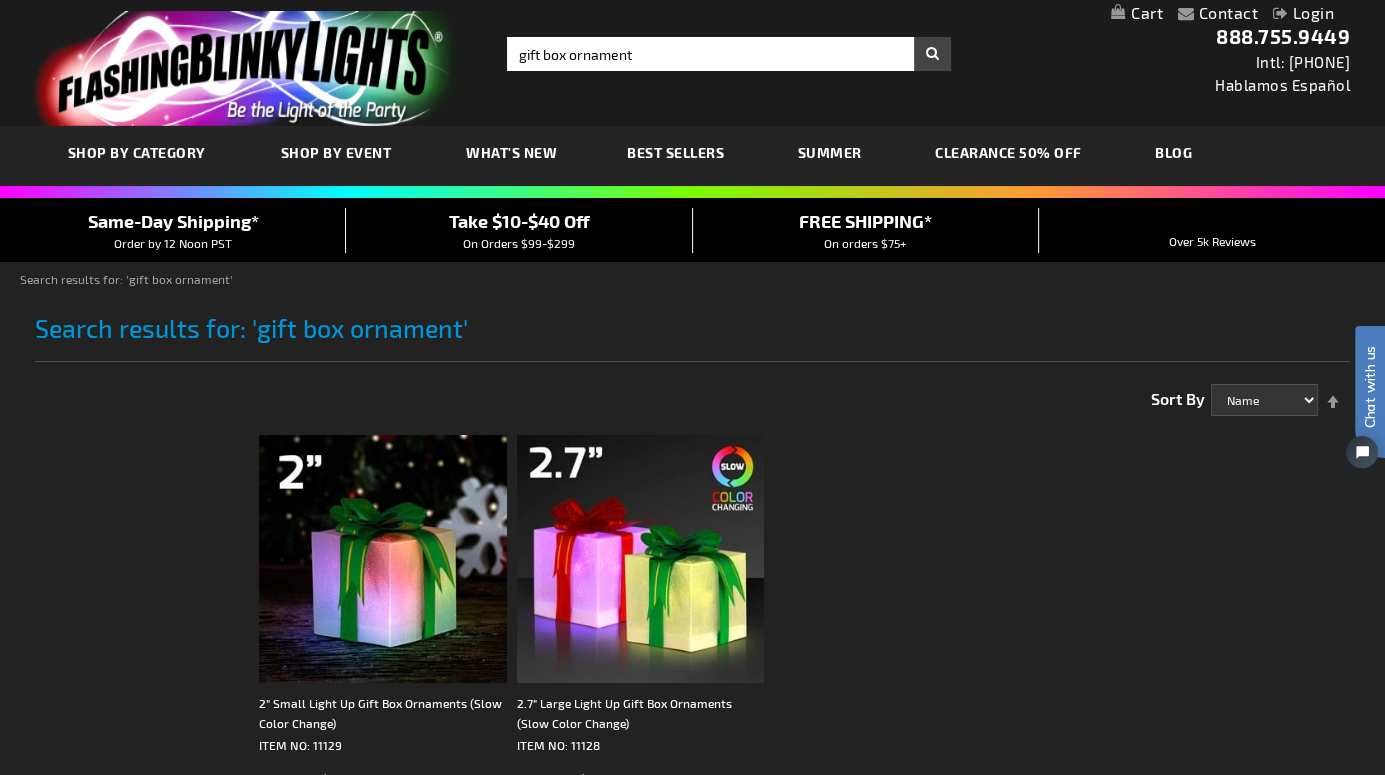 click at bounding box center (248, 68) 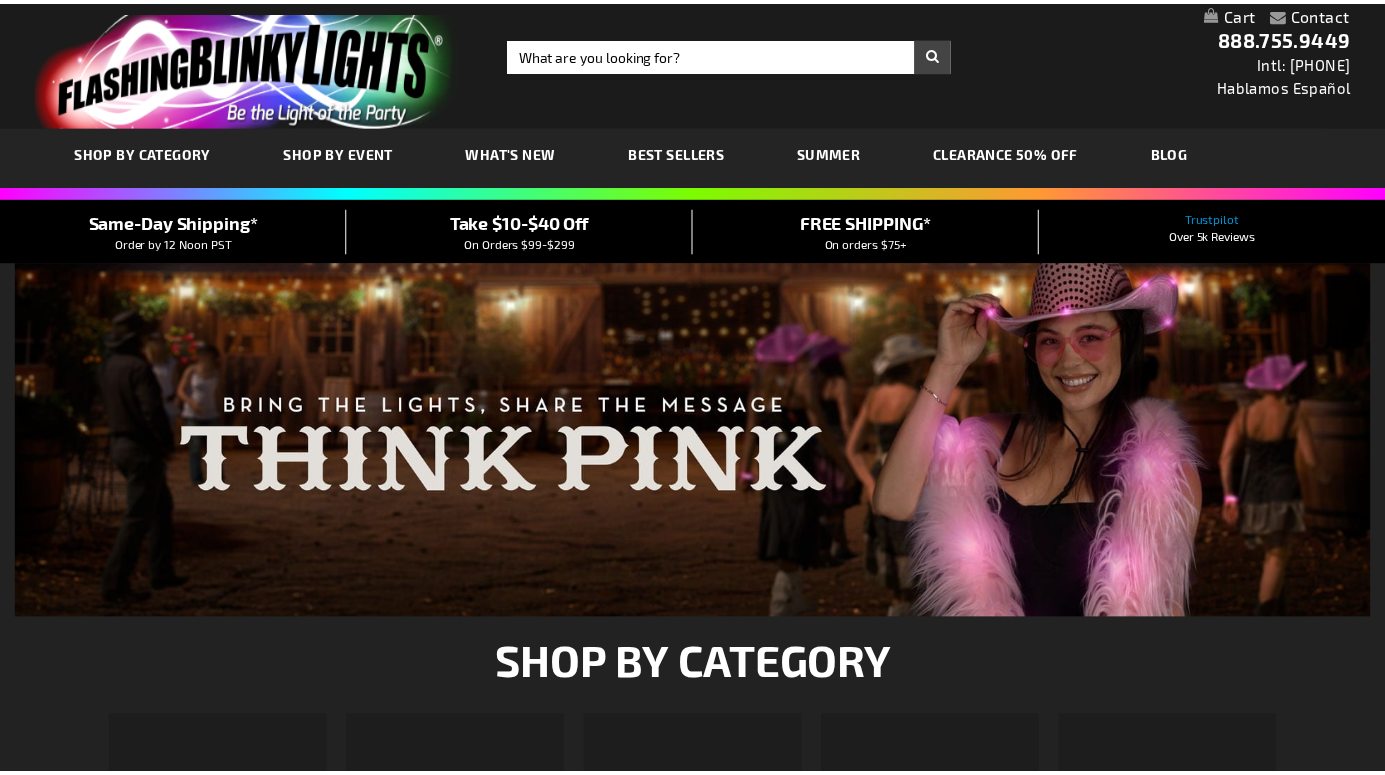 scroll, scrollTop: 0, scrollLeft: 0, axis: both 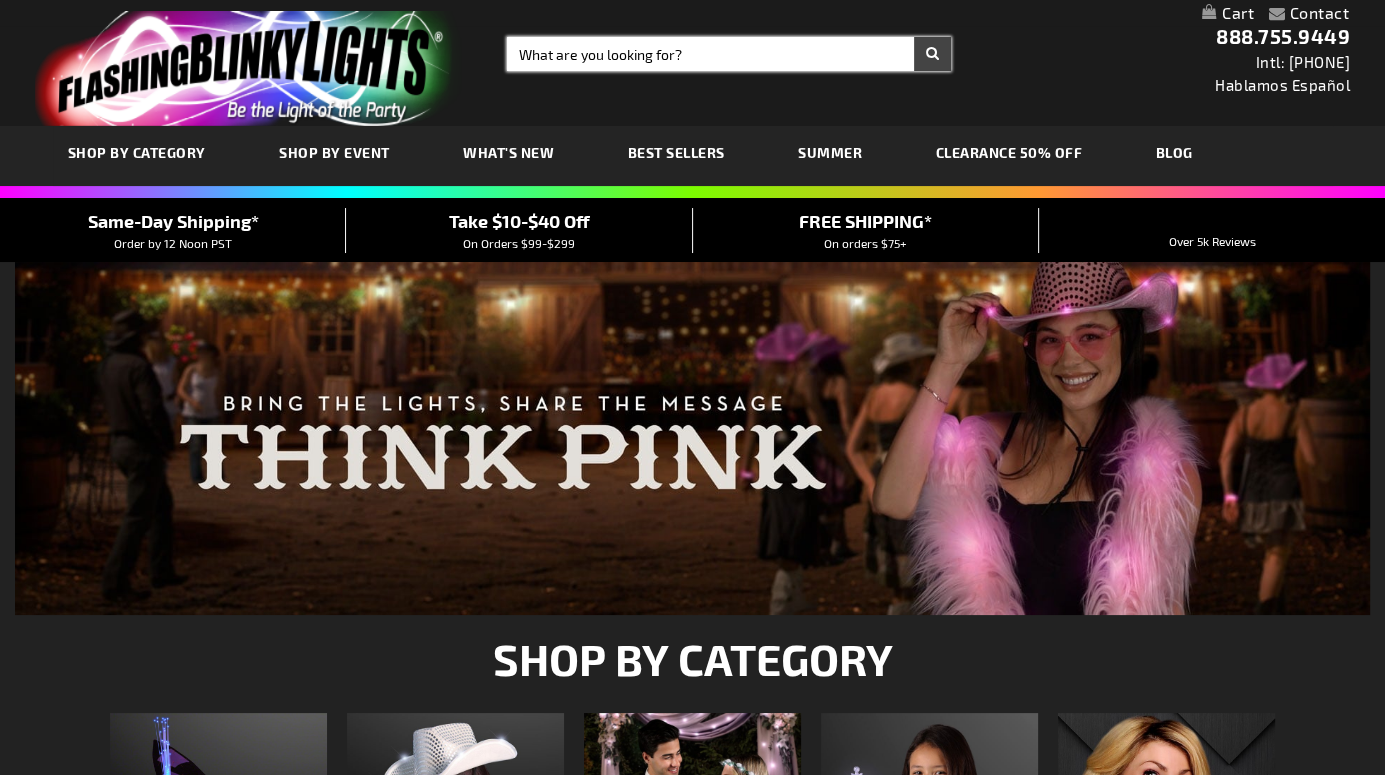 click on "Search" at bounding box center [729, 54] 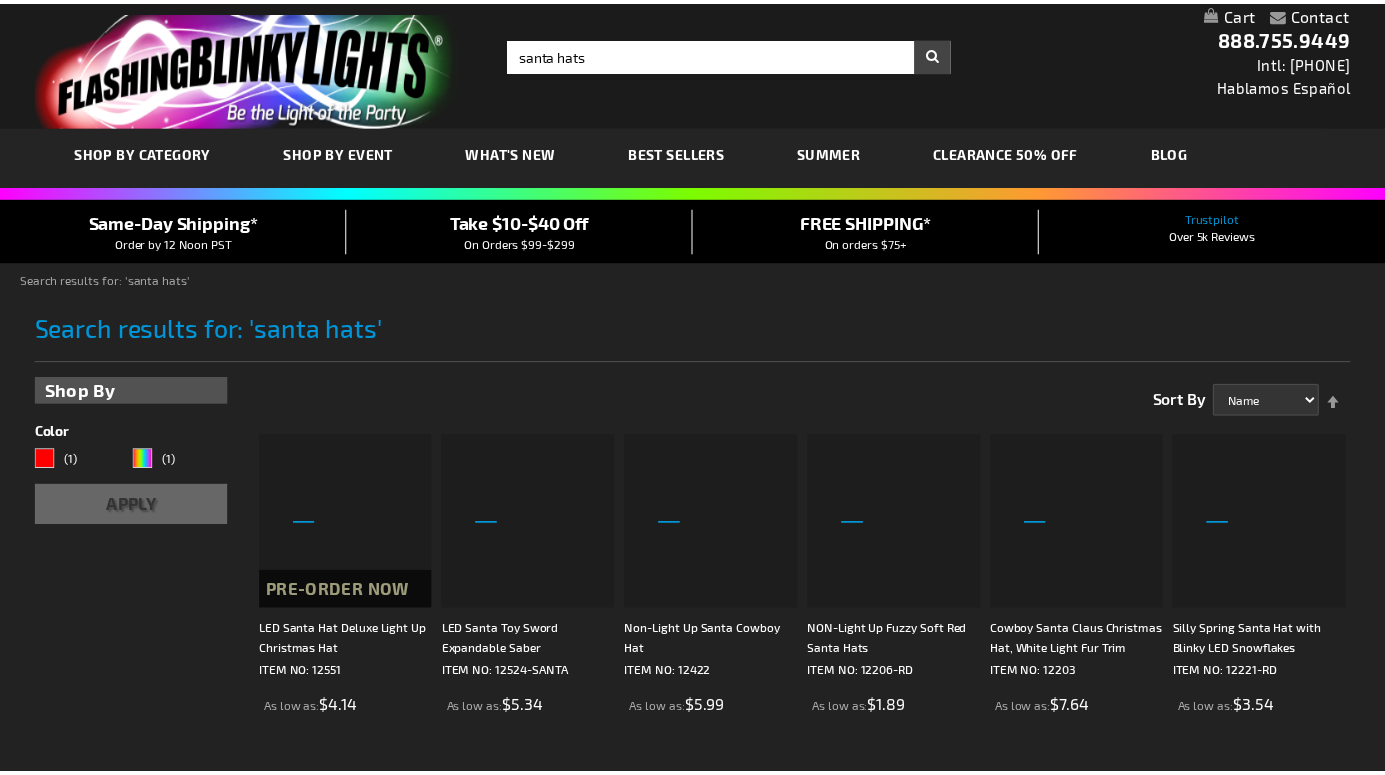scroll, scrollTop: 0, scrollLeft: 0, axis: both 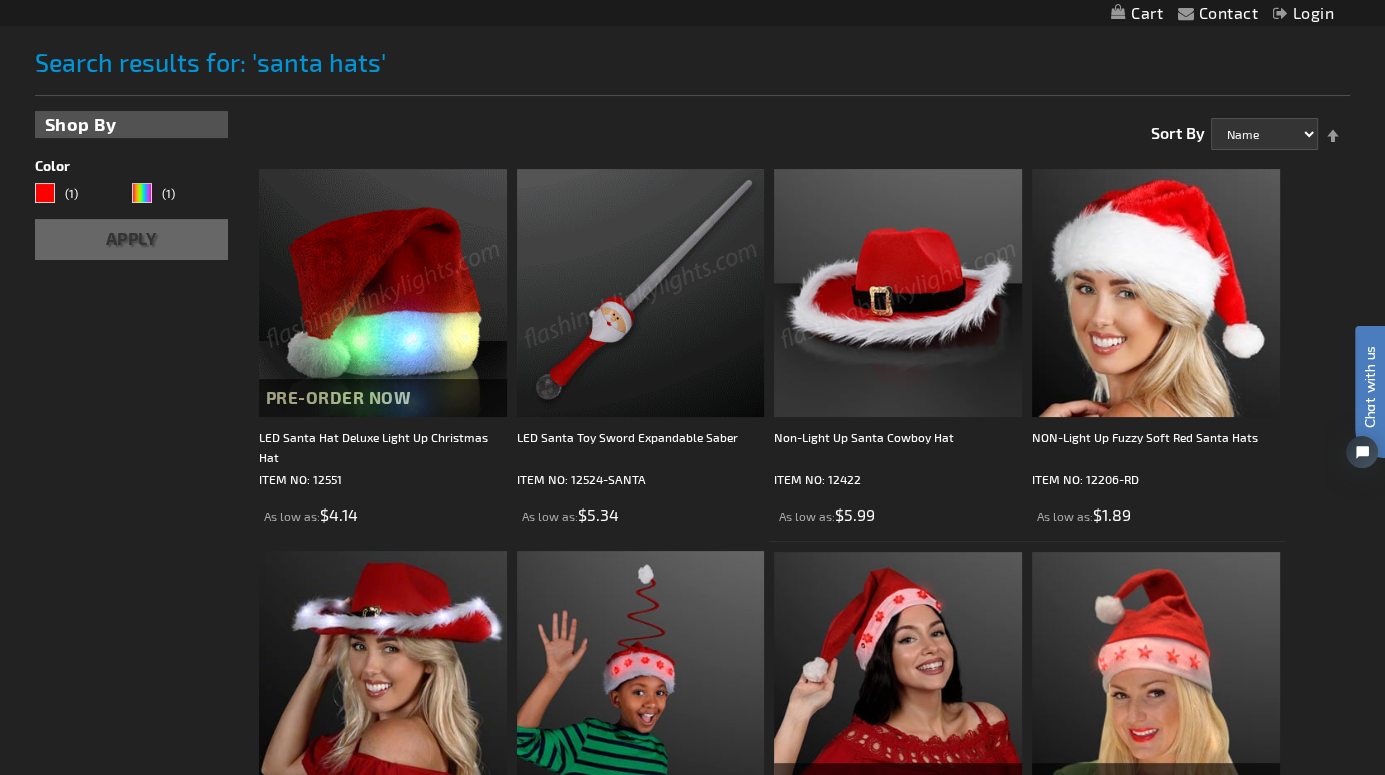click at bounding box center [383, 293] 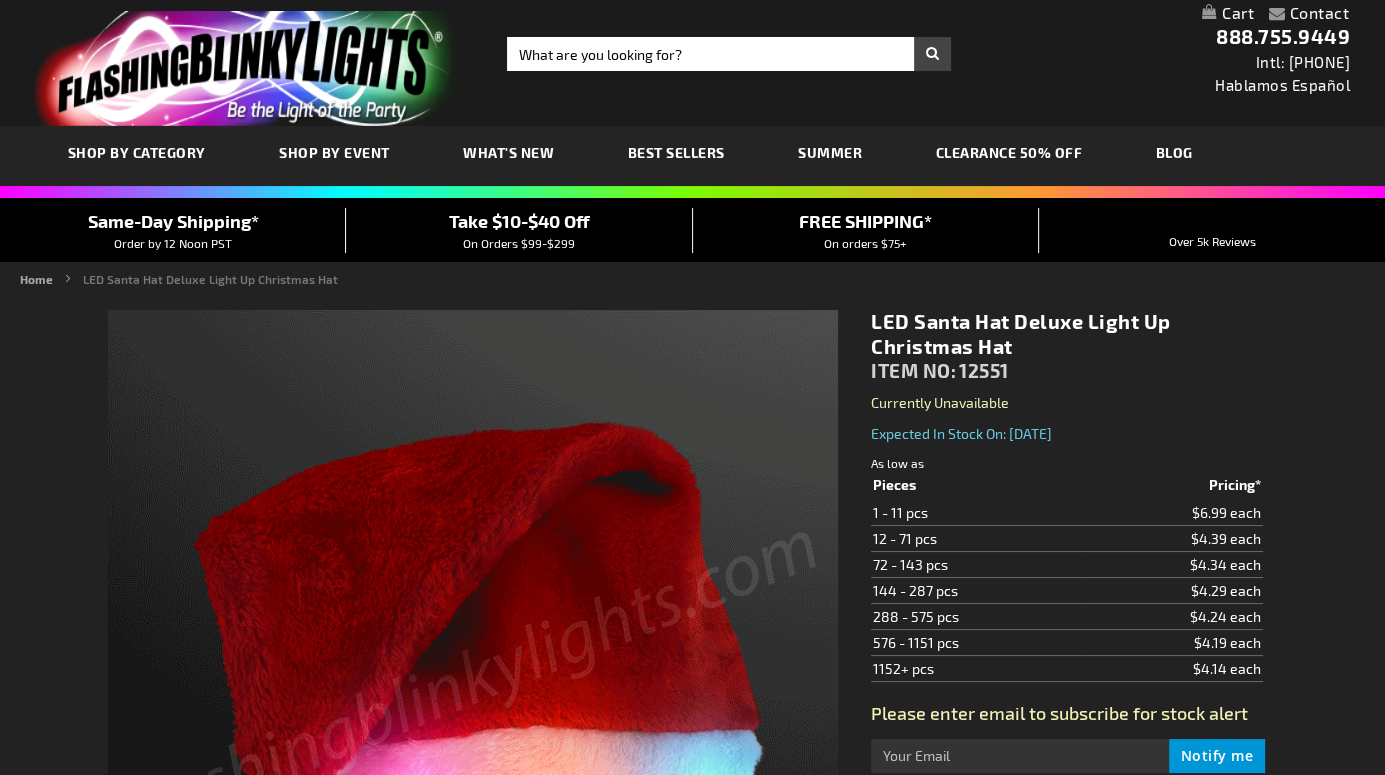 scroll, scrollTop: 388, scrollLeft: 0, axis: vertical 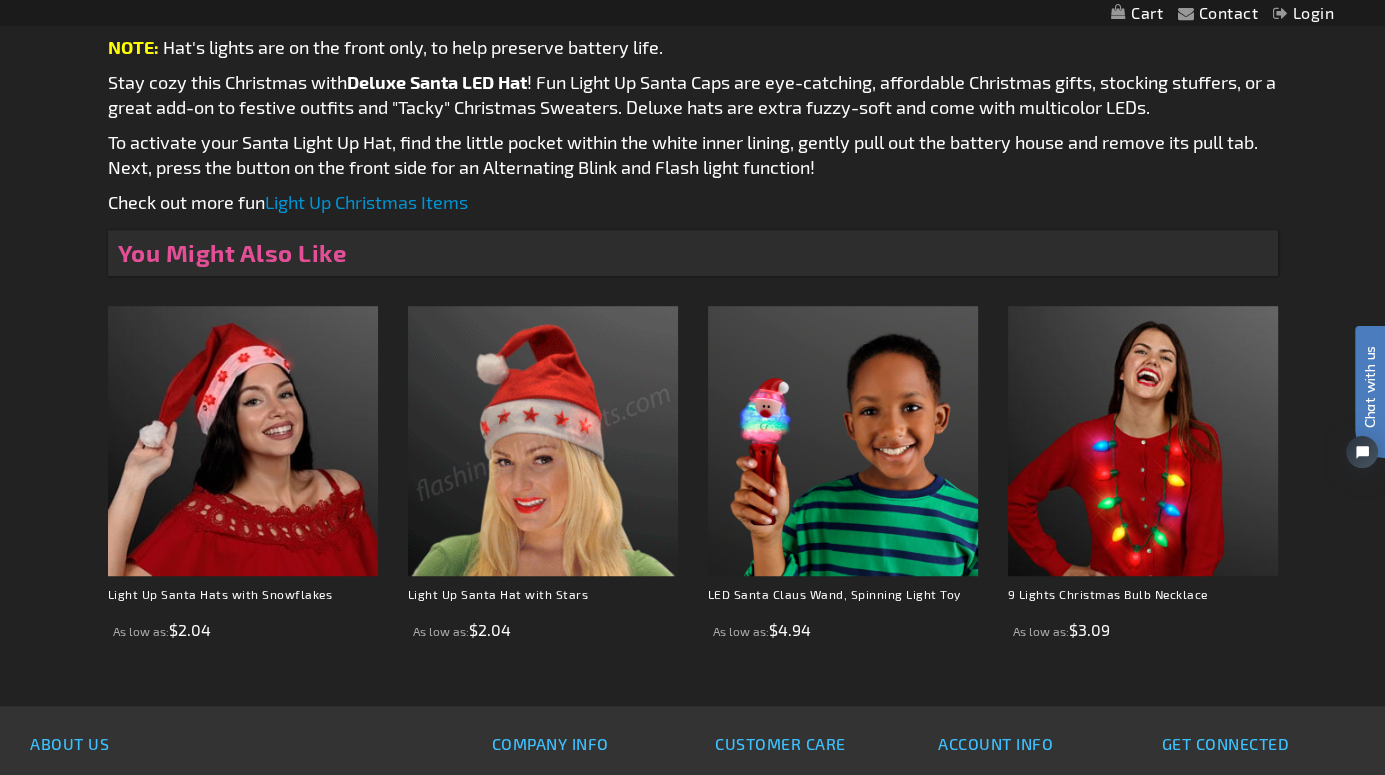 click at bounding box center [543, 441] 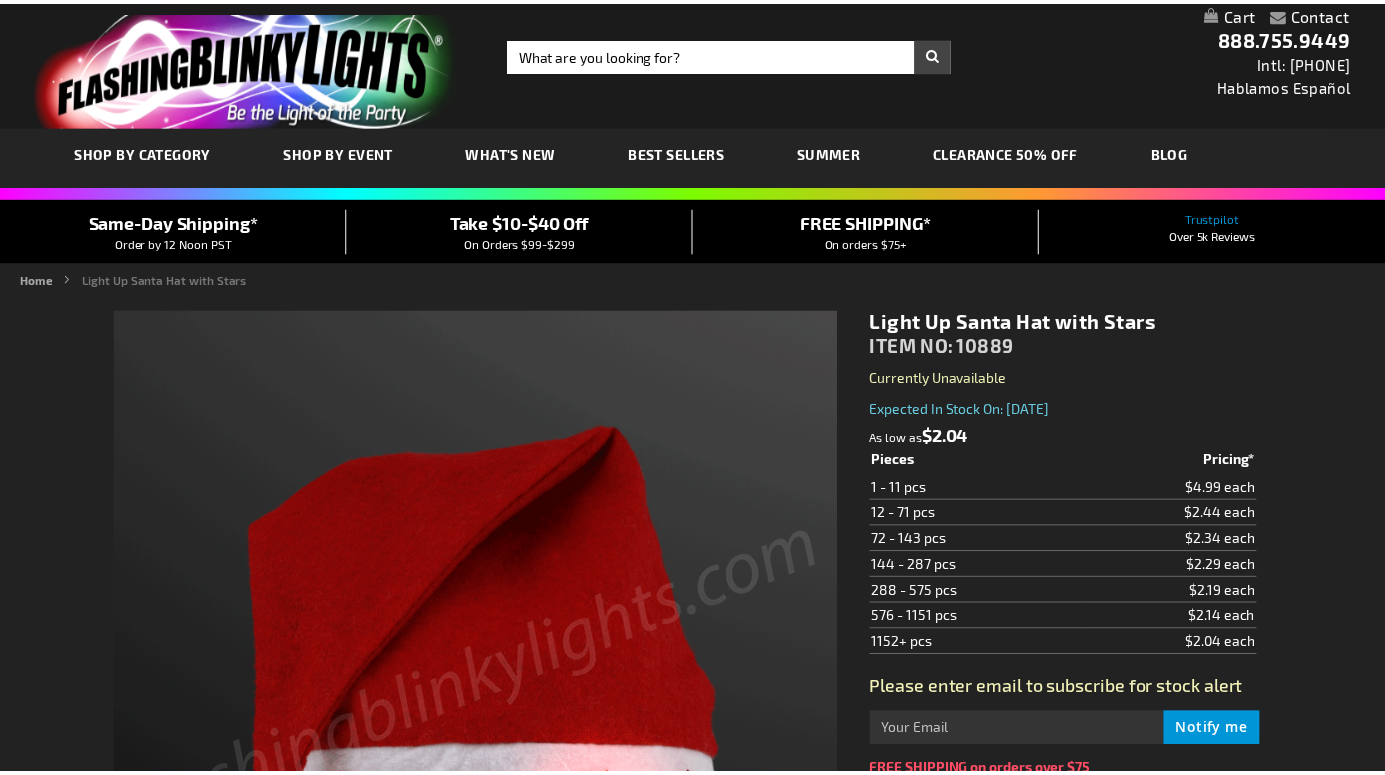 scroll, scrollTop: 0, scrollLeft: 0, axis: both 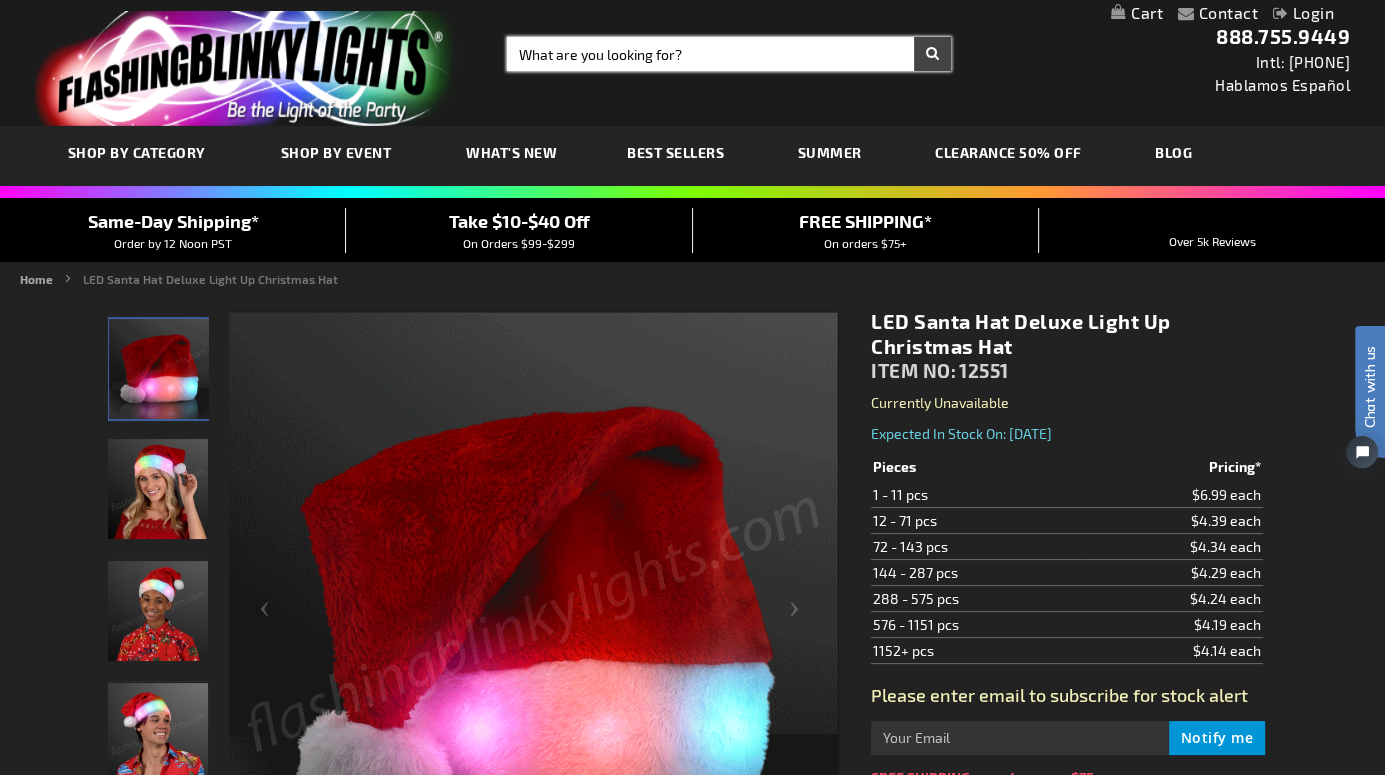 drag, startPoint x: 616, startPoint y: 64, endPoint x: 437, endPoint y: 81, distance: 179.80545 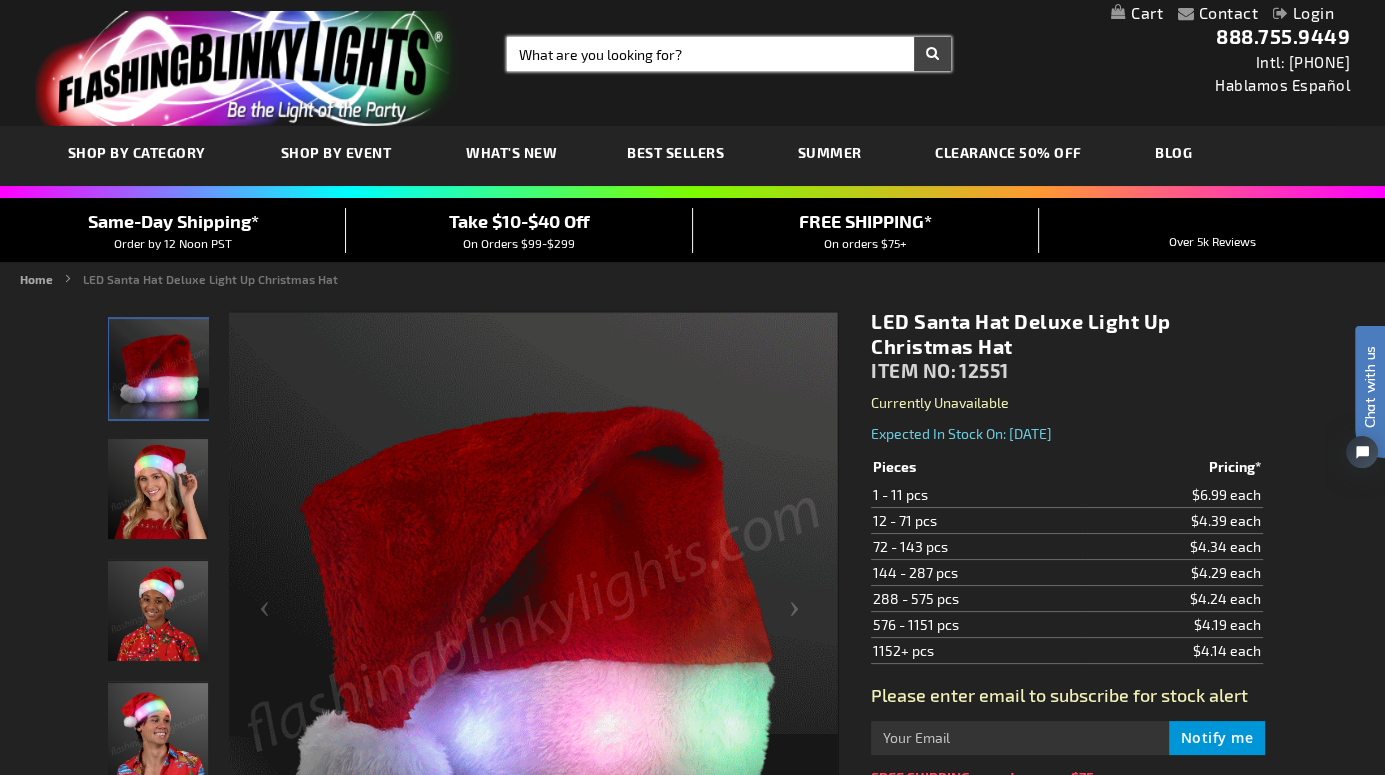 click on "Toggle Nav
Search
Search
×
Search
888.755.9449
Intl: 818-753-8303
Hablamos Español" at bounding box center (692, 63) 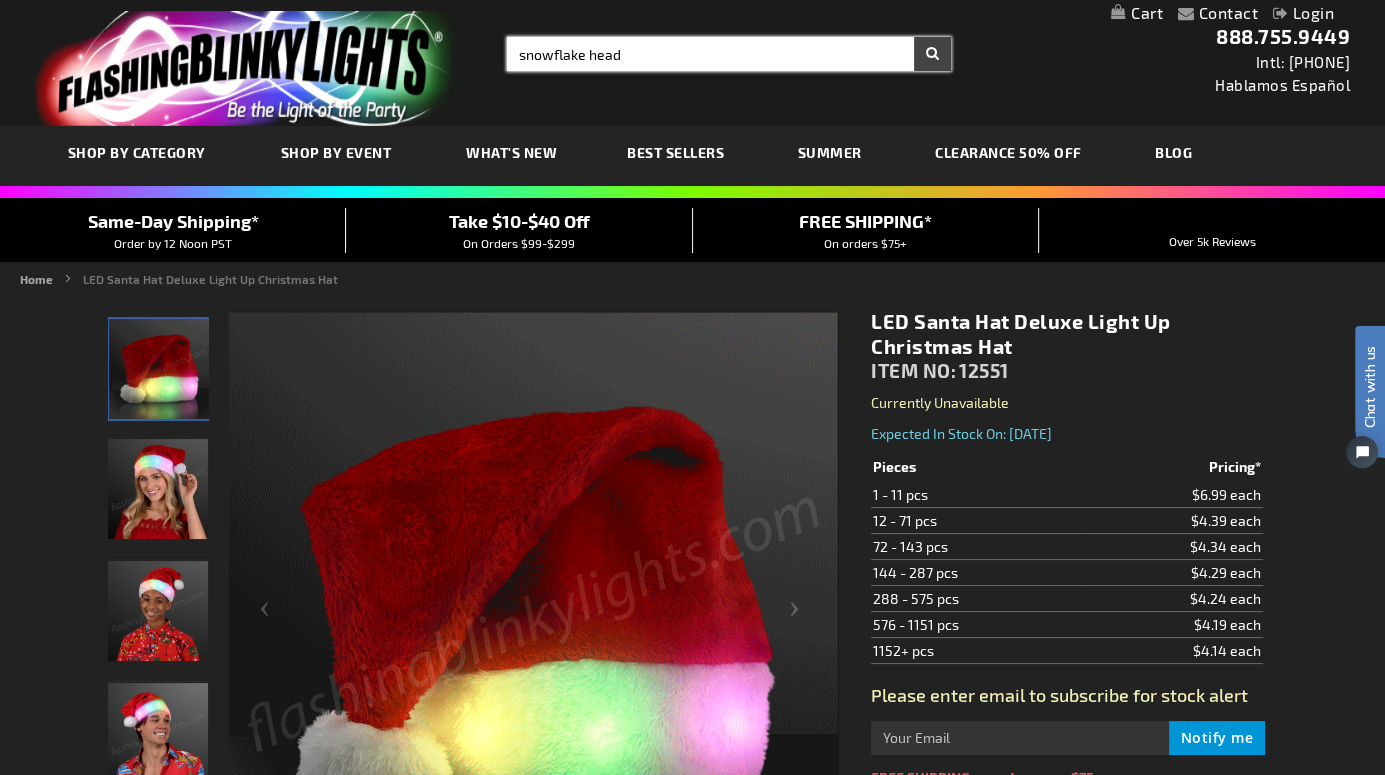 type on "snowflake head" 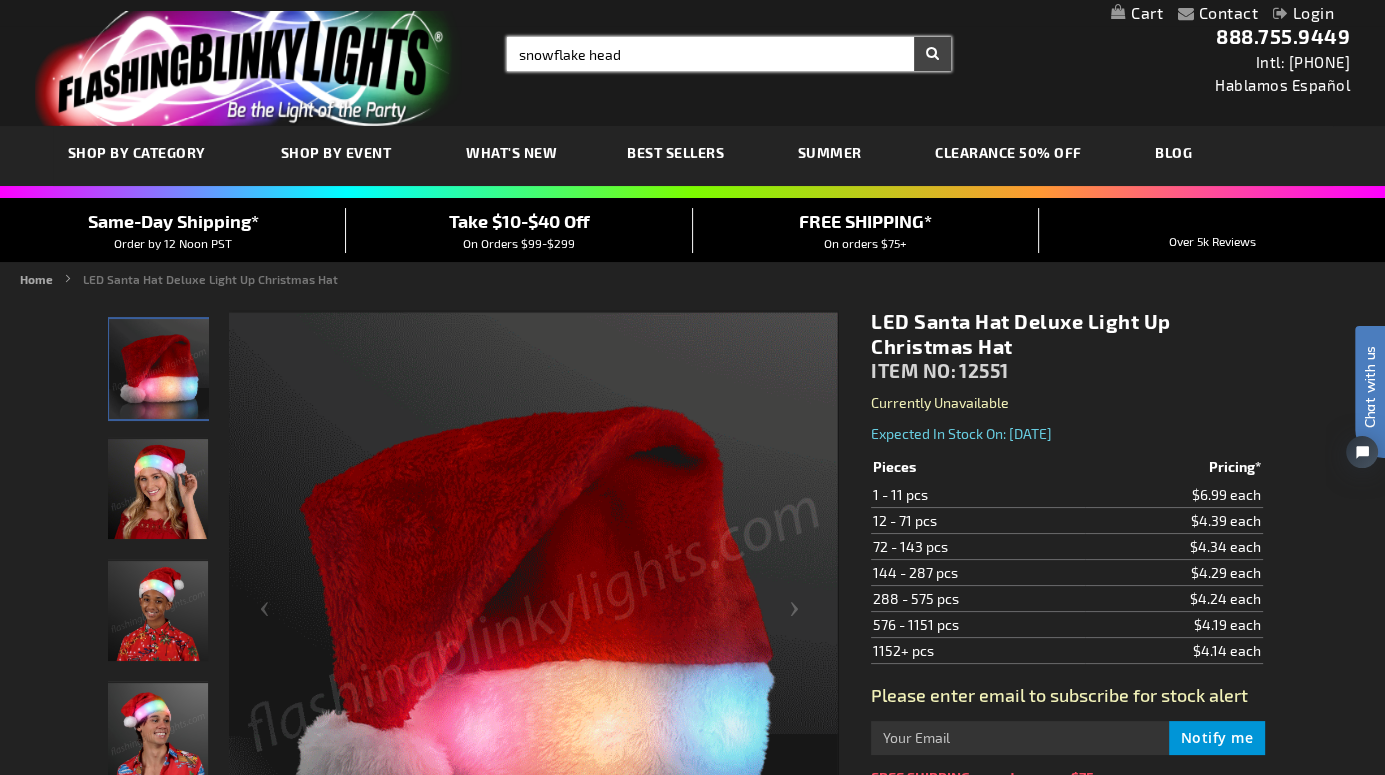 click on "Search" at bounding box center [932, 54] 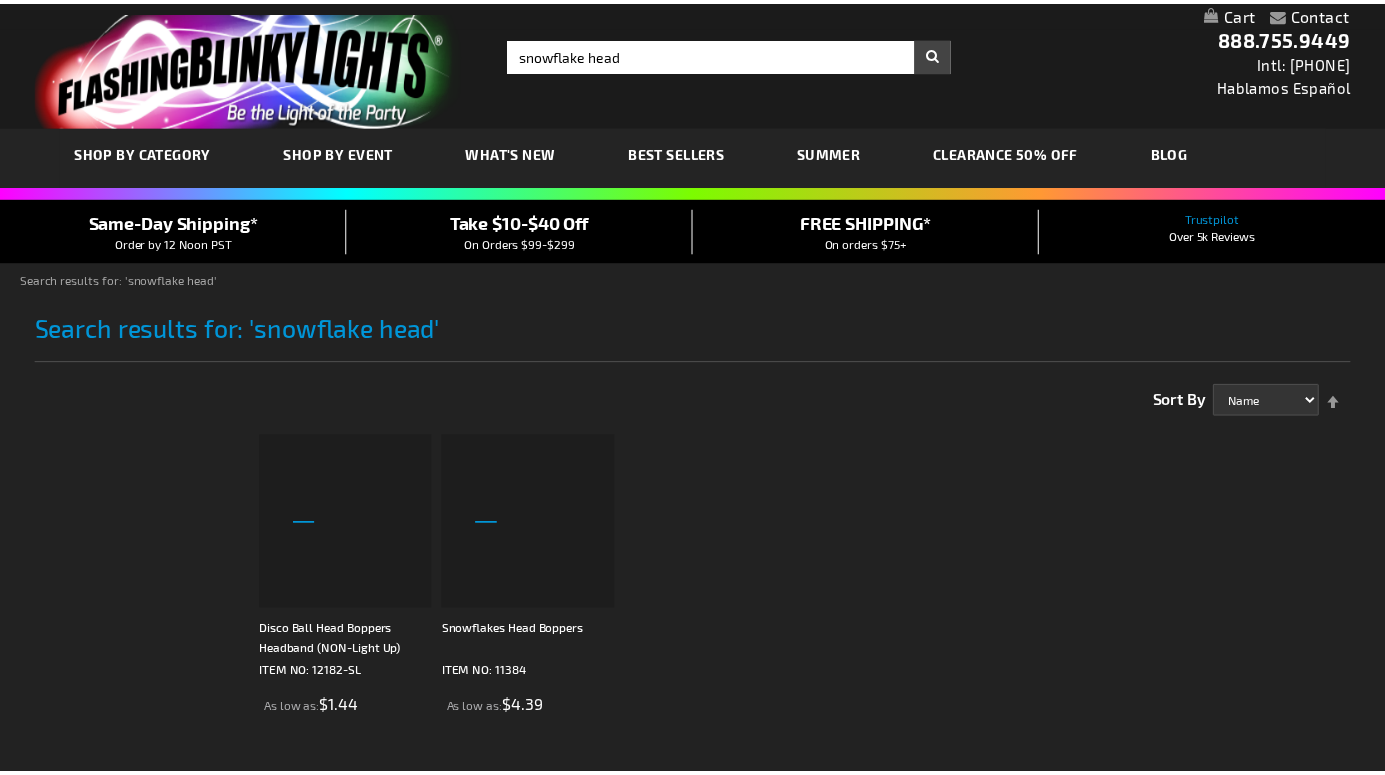 scroll, scrollTop: 0, scrollLeft: 0, axis: both 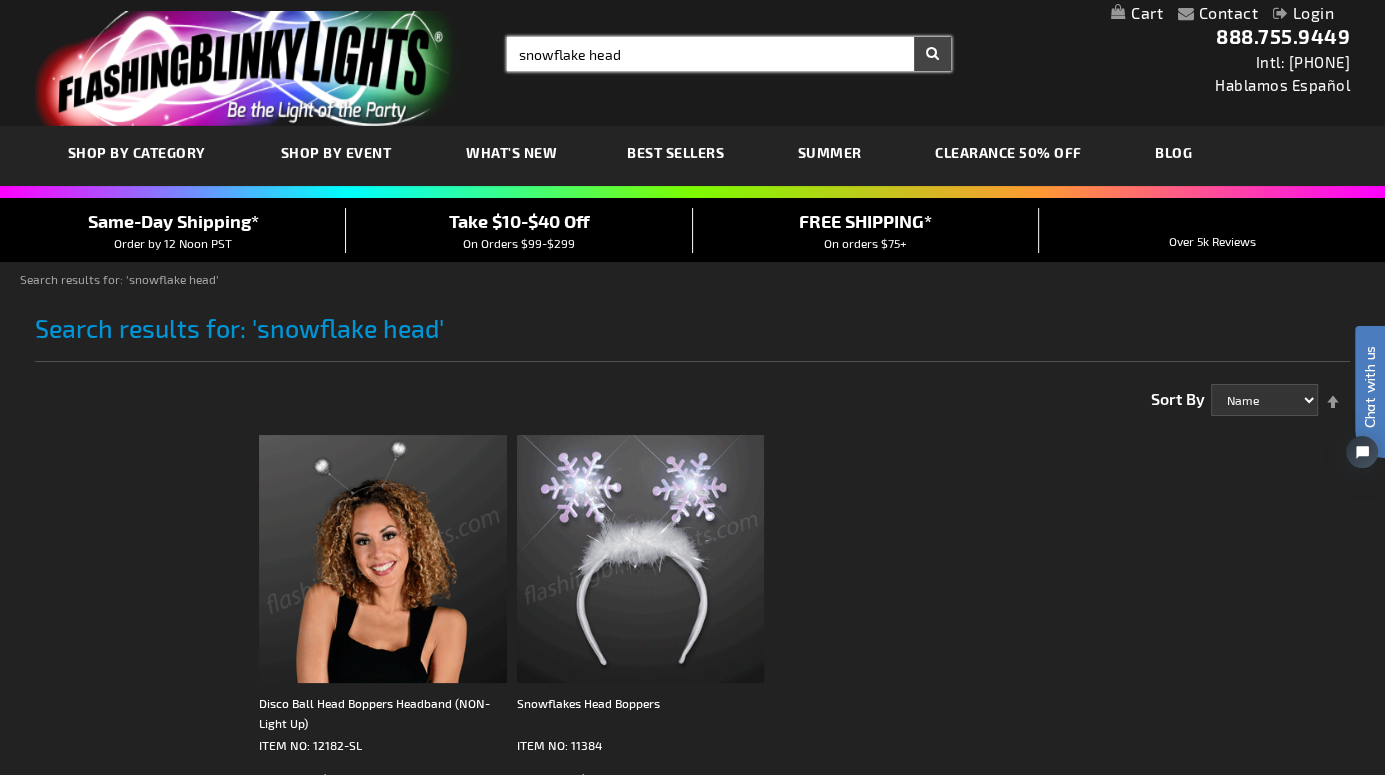 drag, startPoint x: 730, startPoint y: 52, endPoint x: 428, endPoint y: 7, distance: 305.33423 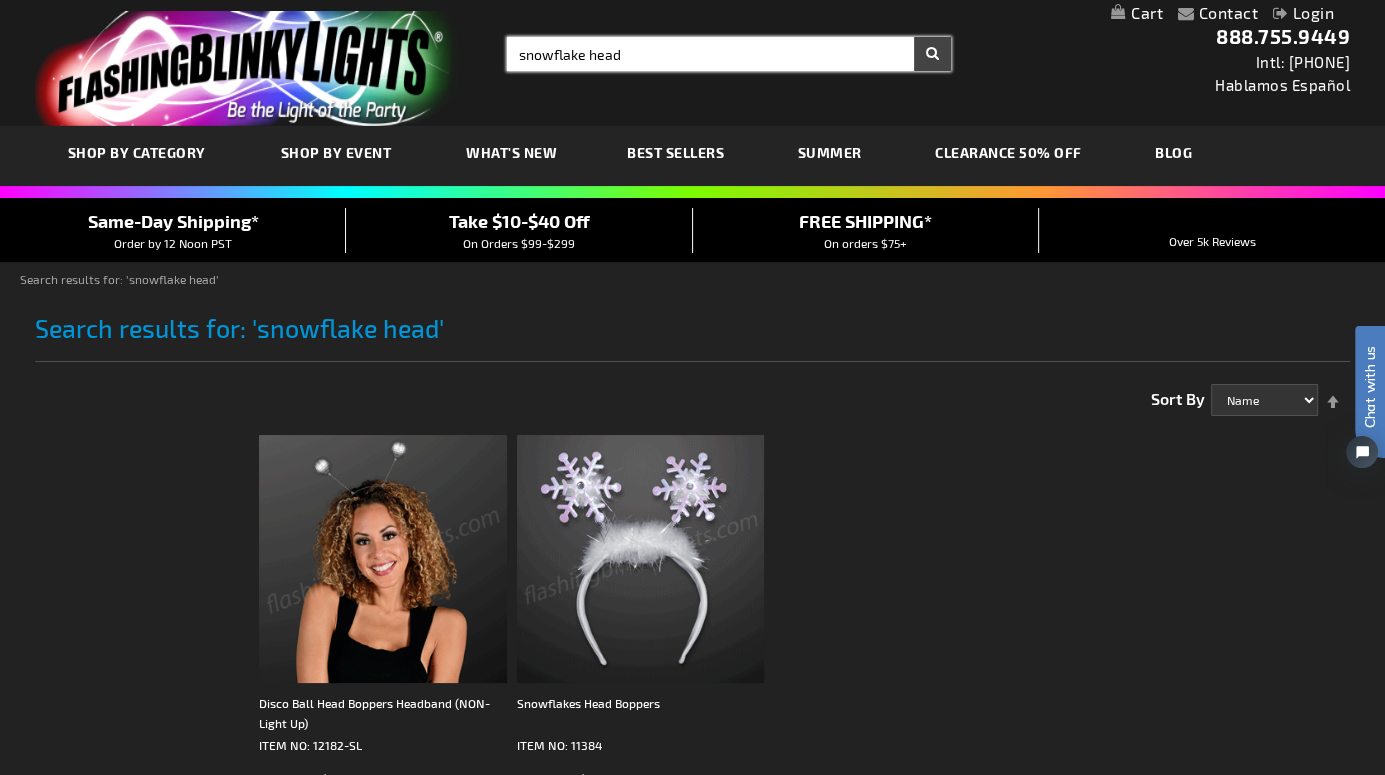 click on "Contact
Compare Products
Login
Skip to Content
My Cart
My Cart
Close
You have no items in your shopping cart.
Toggle Nav
Search
Search
snowflake head
×
Search" at bounding box center (692, 63) 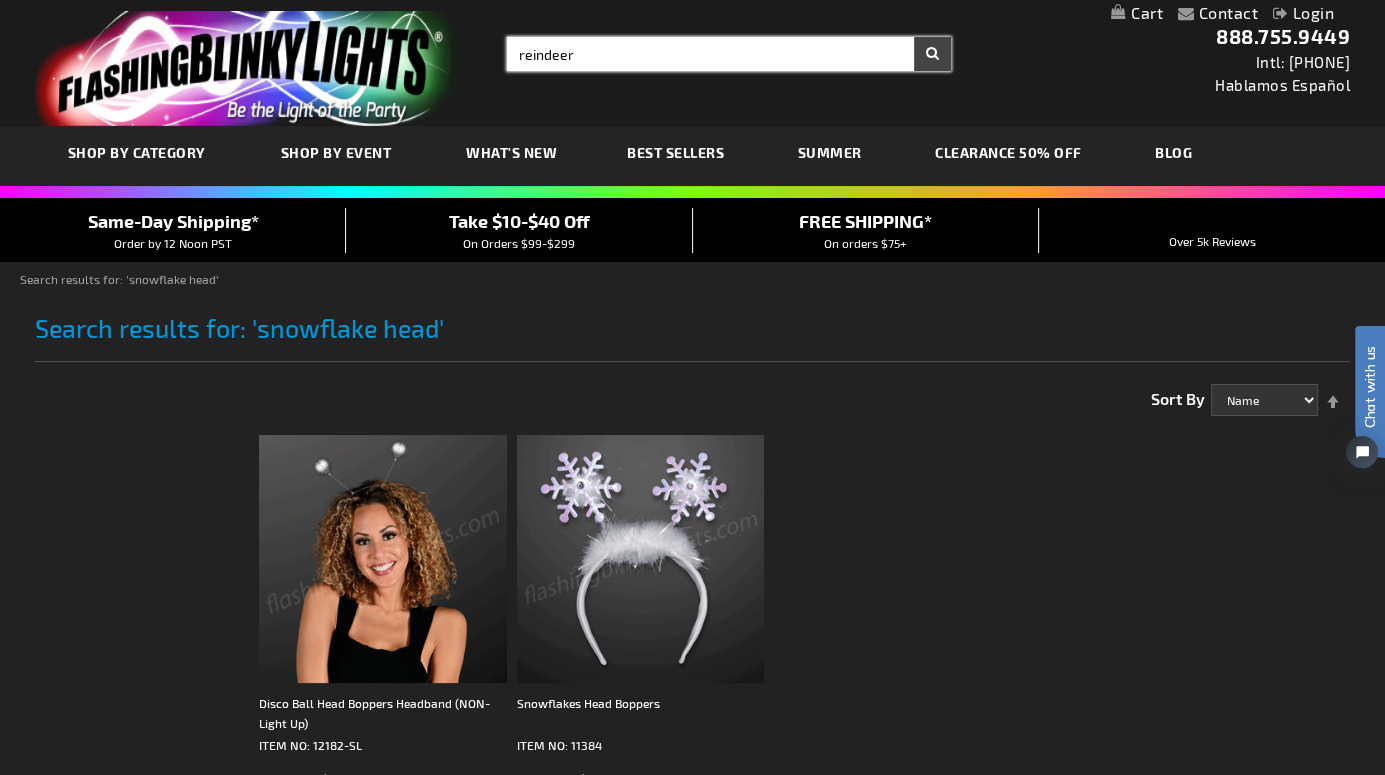 type on "reindeer" 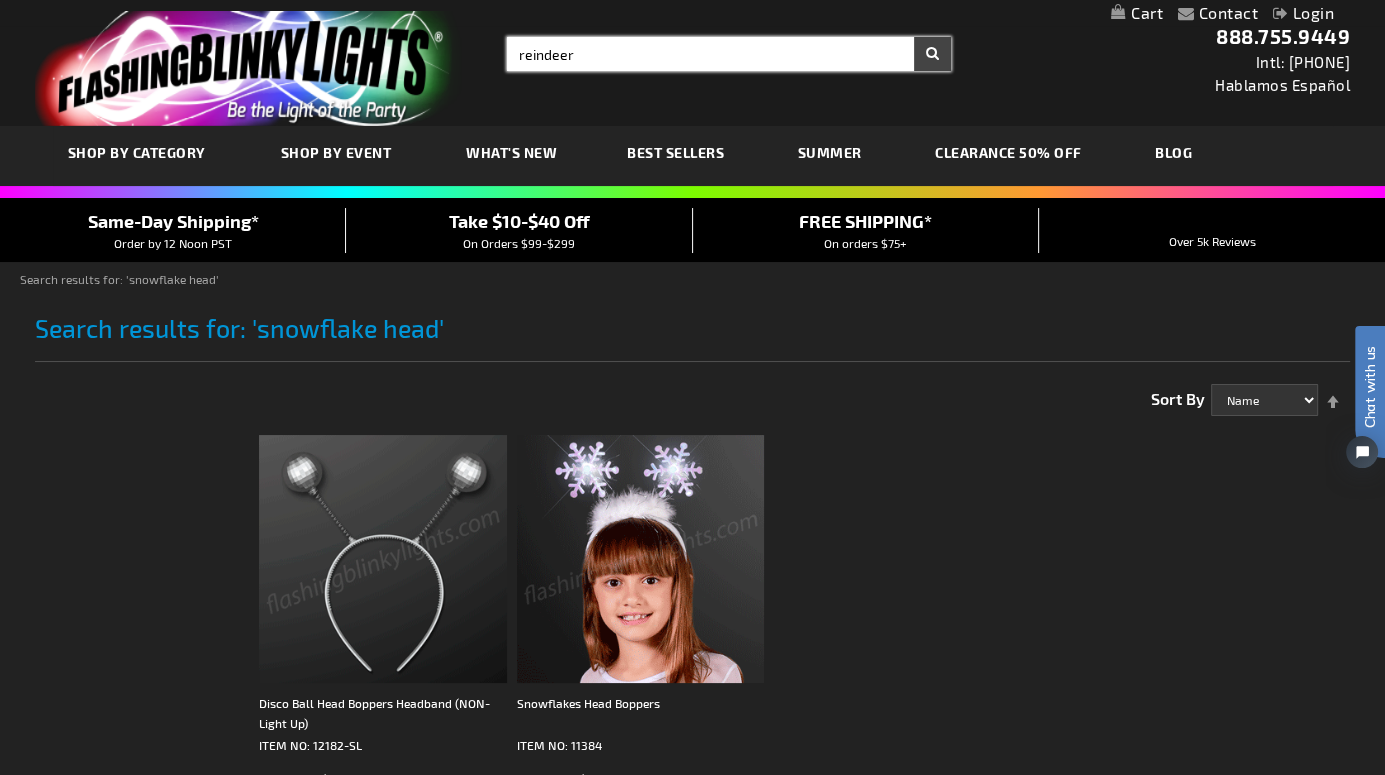 click on "Search" at bounding box center [932, 54] 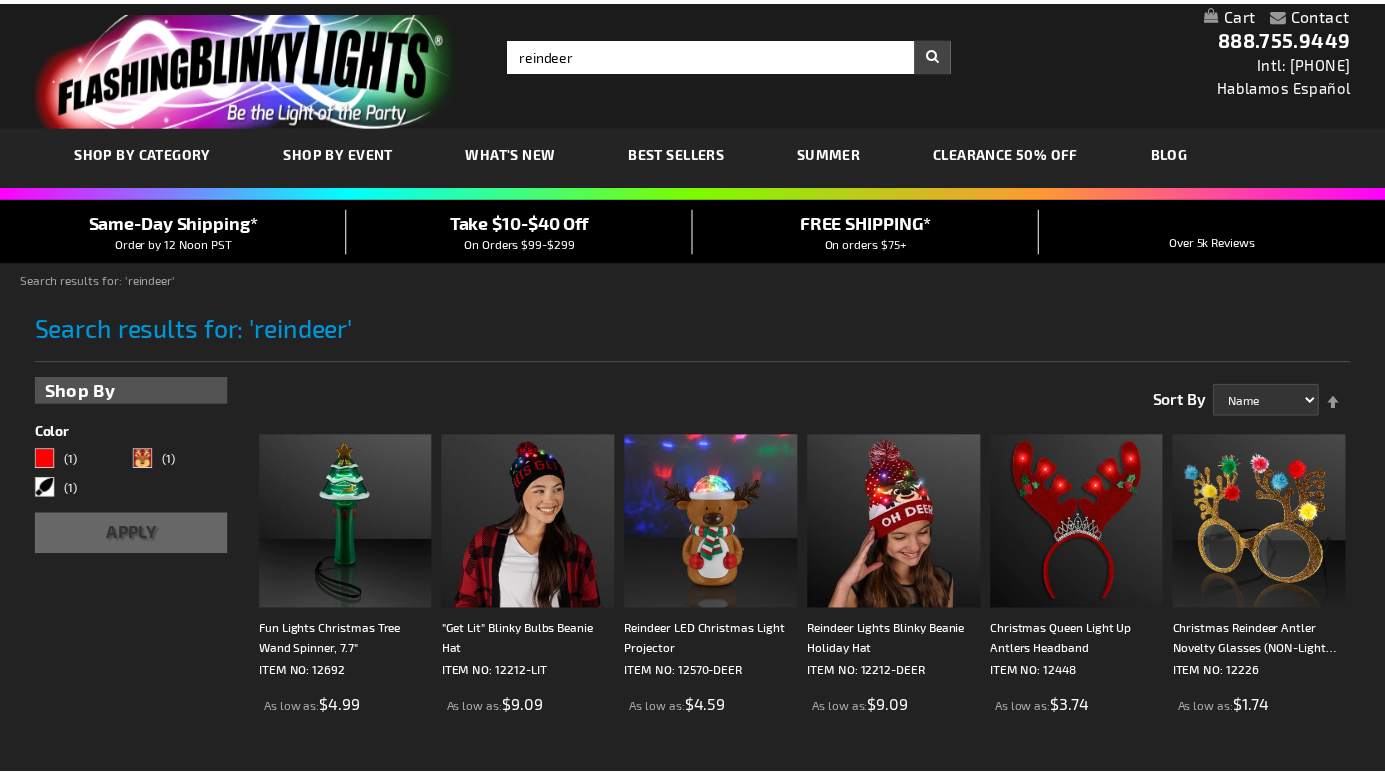 scroll, scrollTop: 0, scrollLeft: 0, axis: both 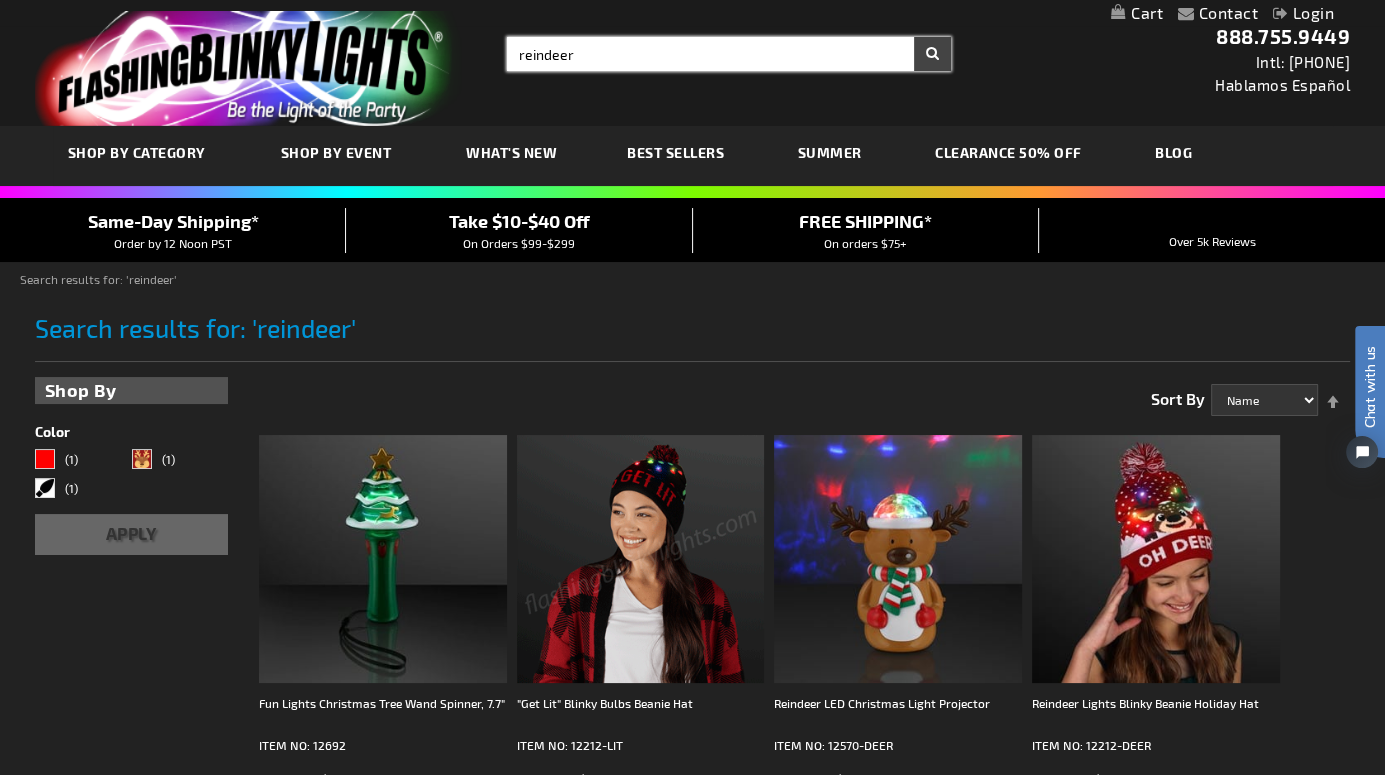 drag, startPoint x: 617, startPoint y: 55, endPoint x: 440, endPoint y: 44, distance: 177.34148 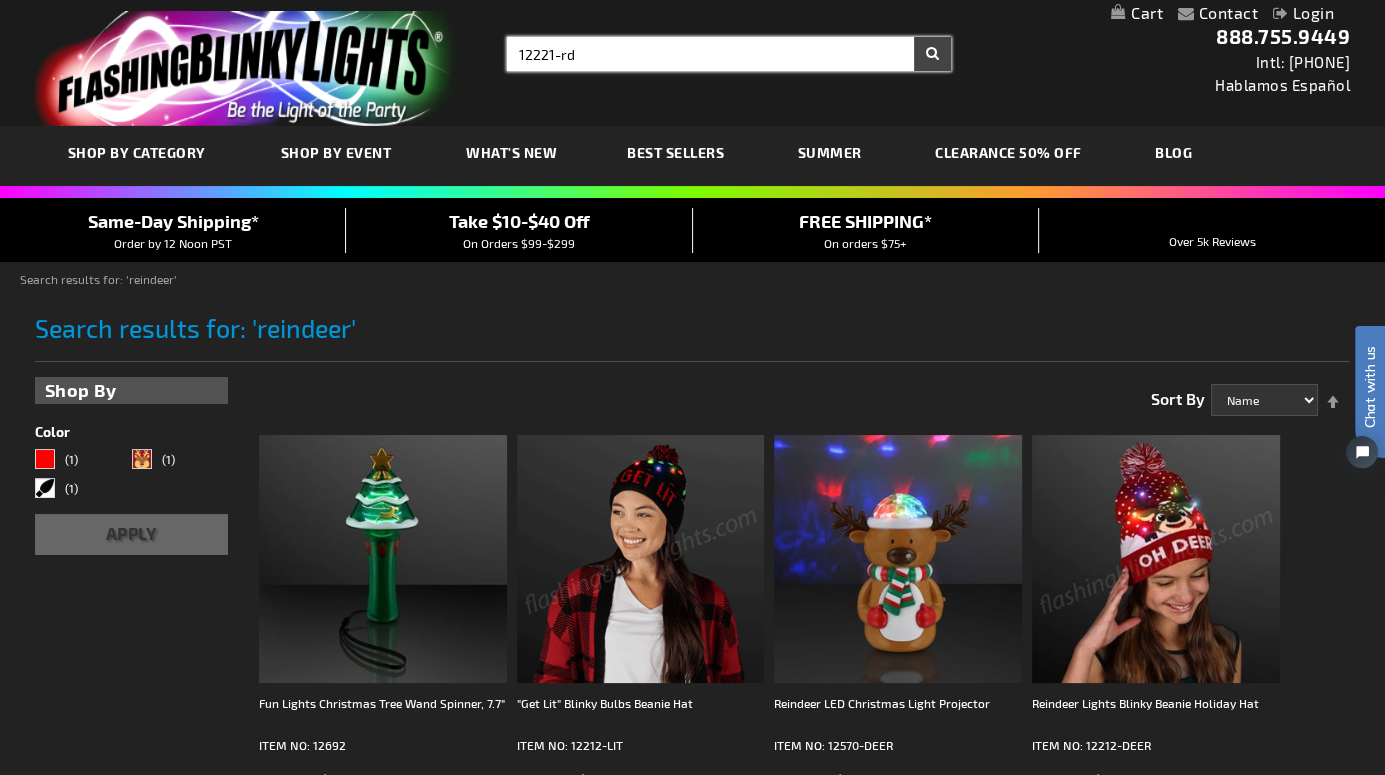 type on "12221-rd" 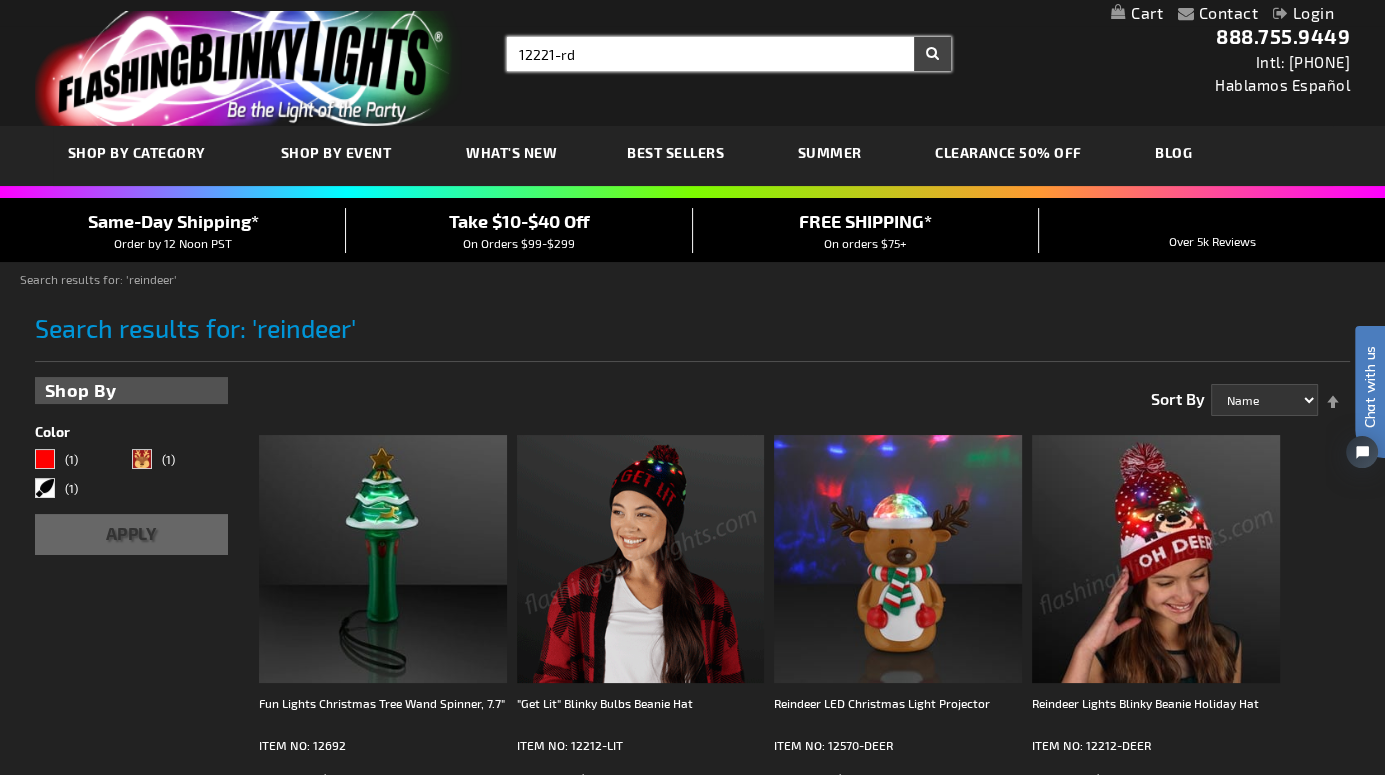 click on "Search" at bounding box center (932, 54) 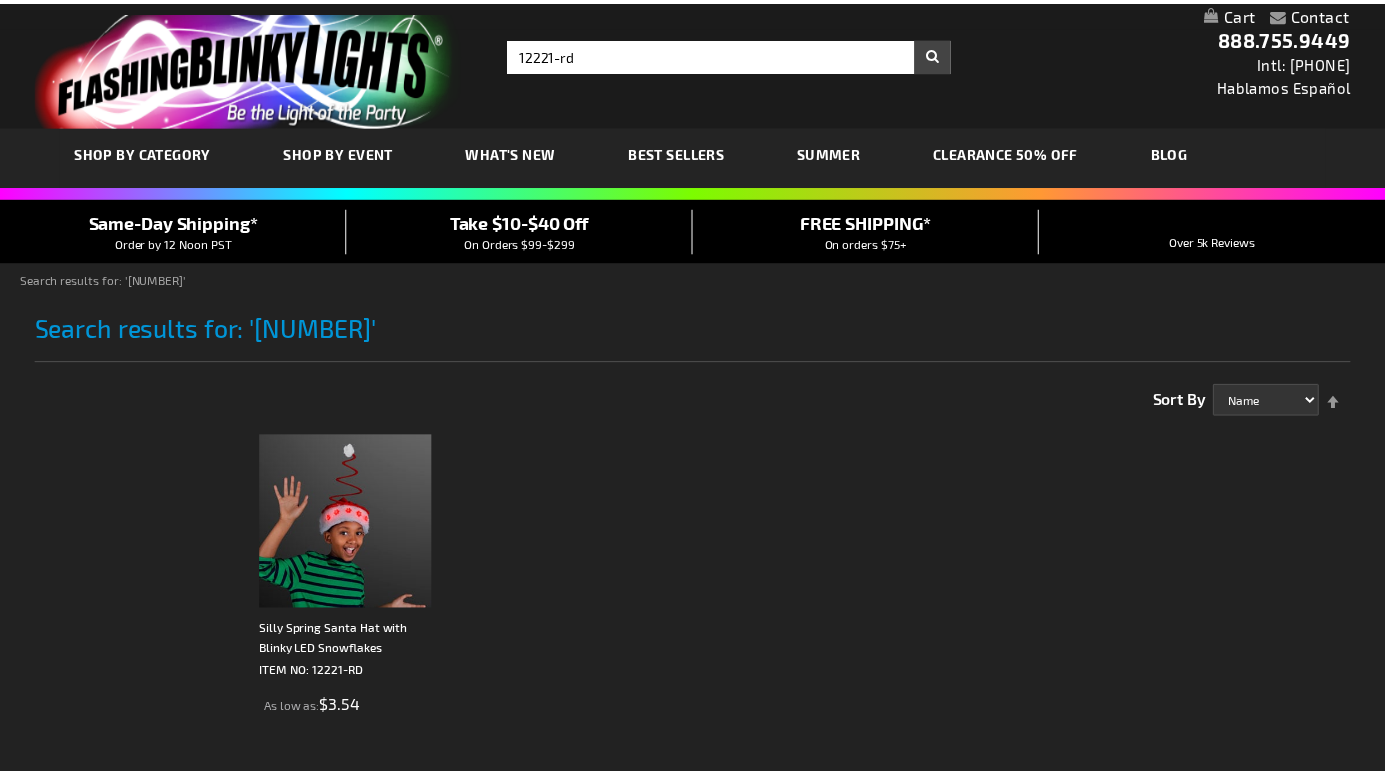 scroll, scrollTop: 0, scrollLeft: 0, axis: both 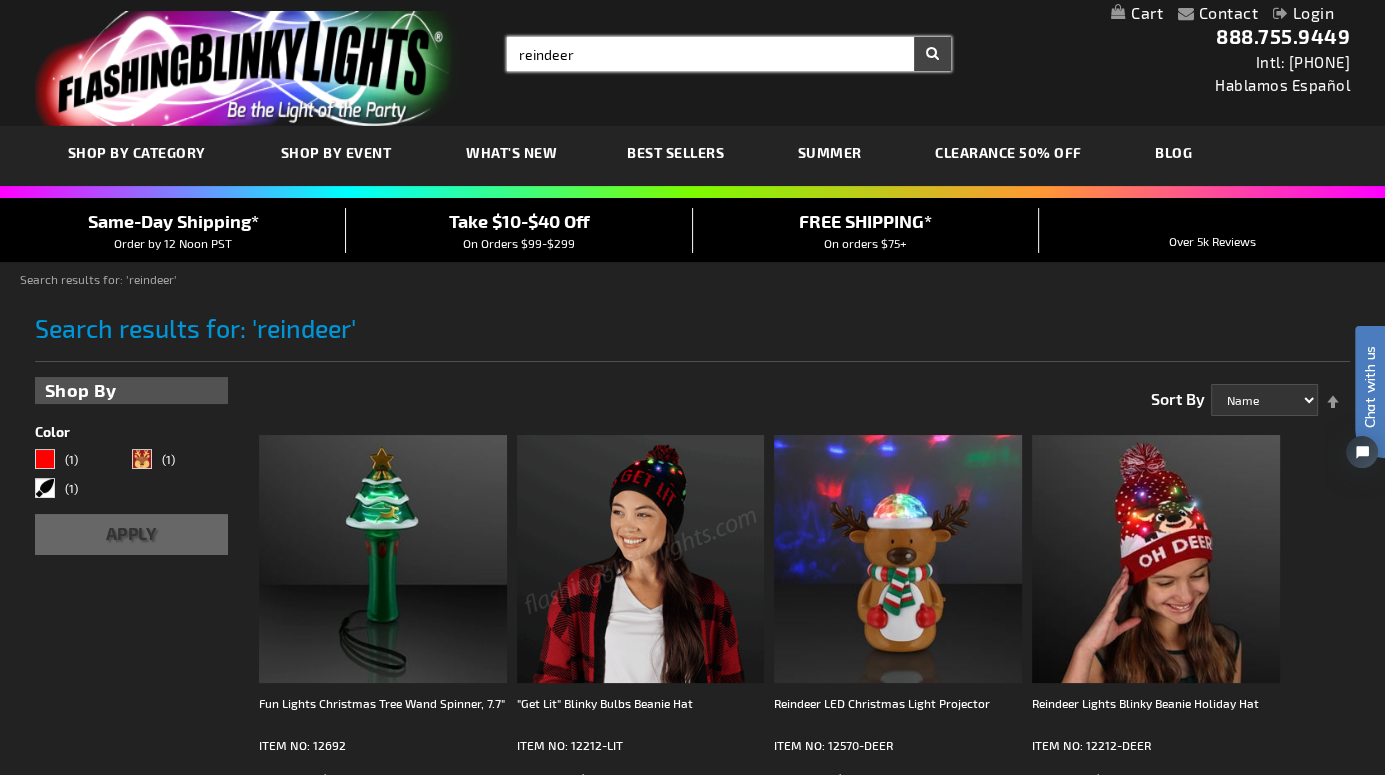 drag, startPoint x: 593, startPoint y: 53, endPoint x: 503, endPoint y: 47, distance: 90.199776 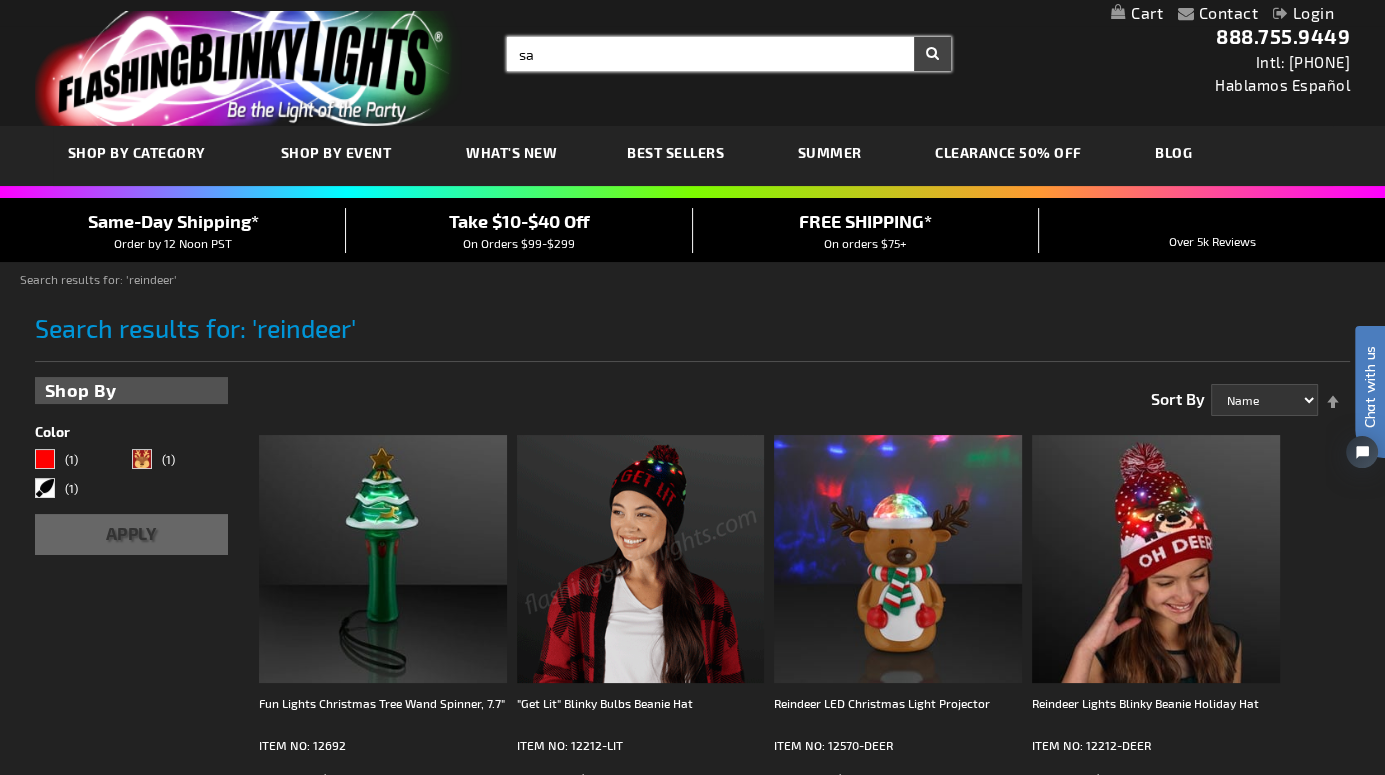 type on "s" 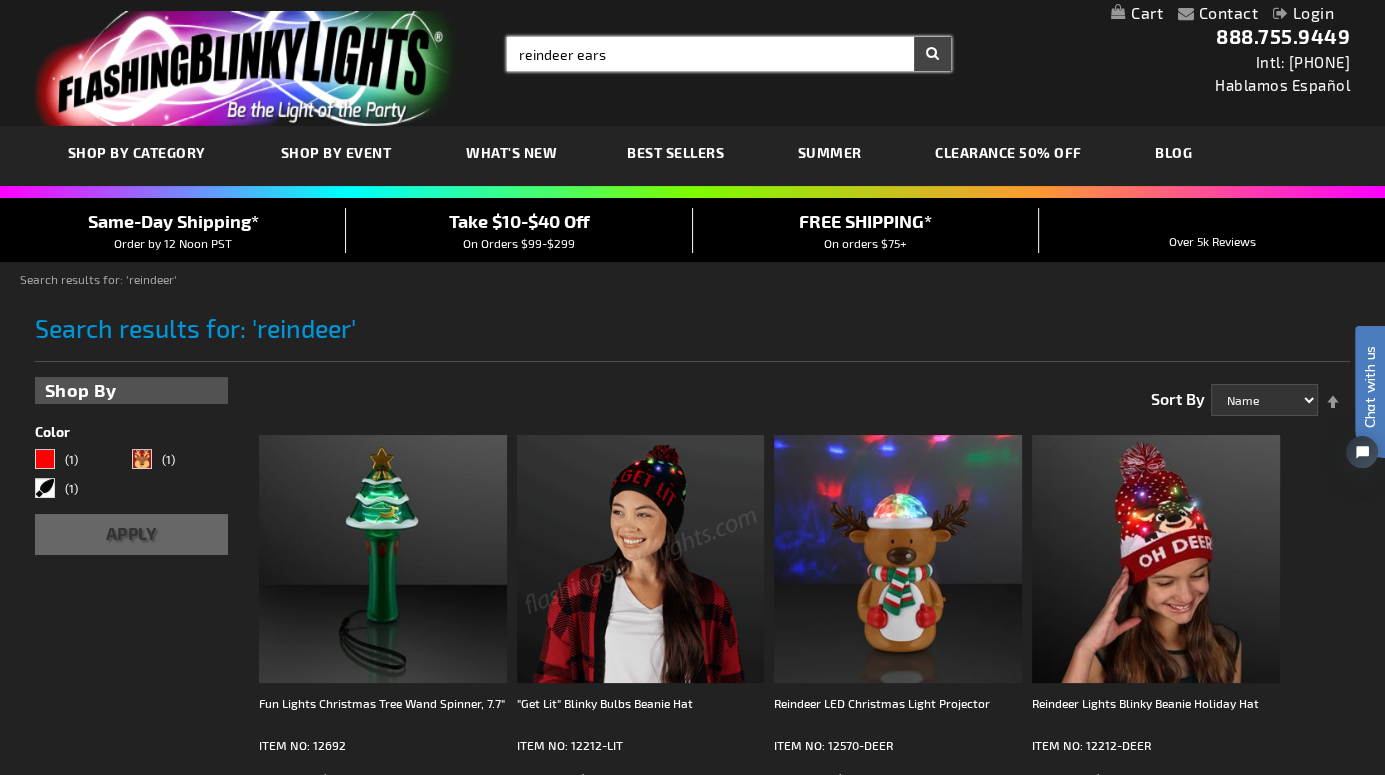 type on "reindeer ears" 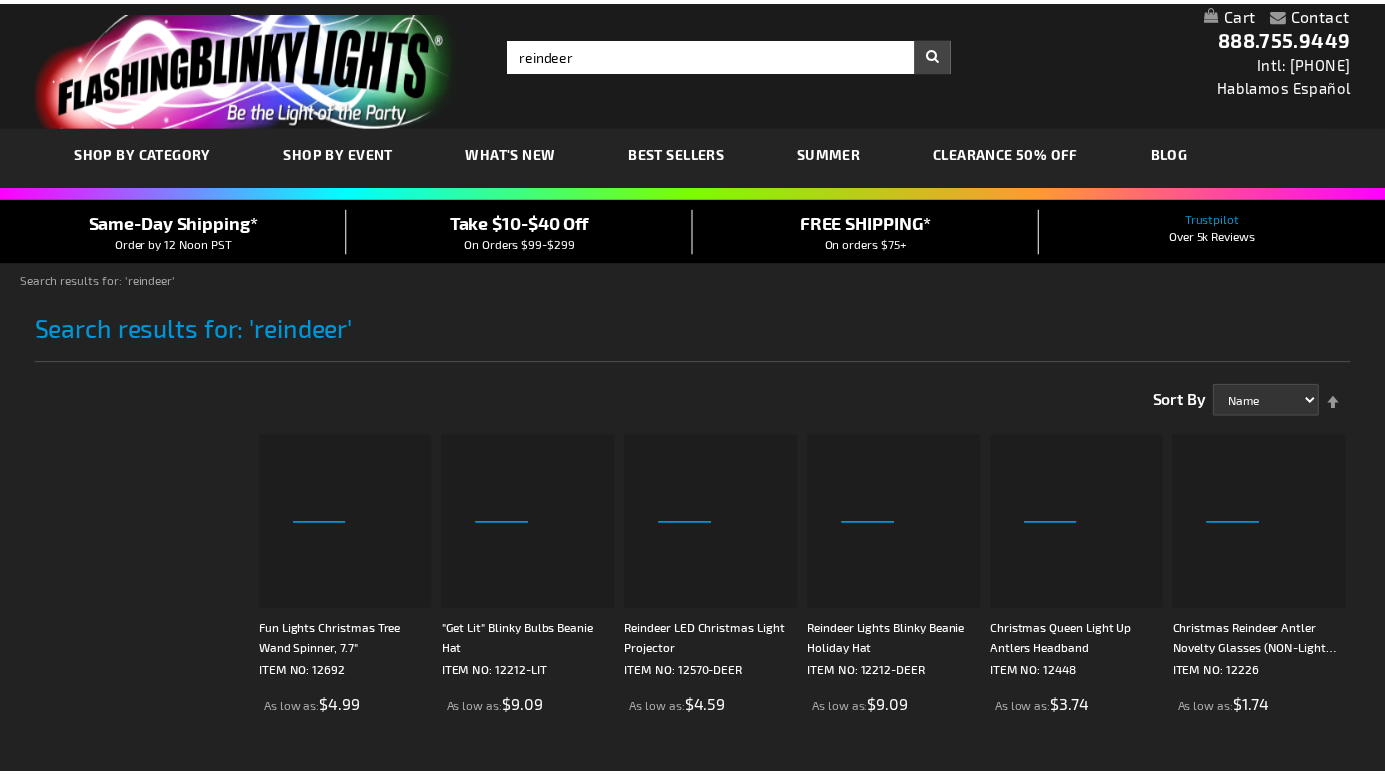 scroll, scrollTop: 0, scrollLeft: 0, axis: both 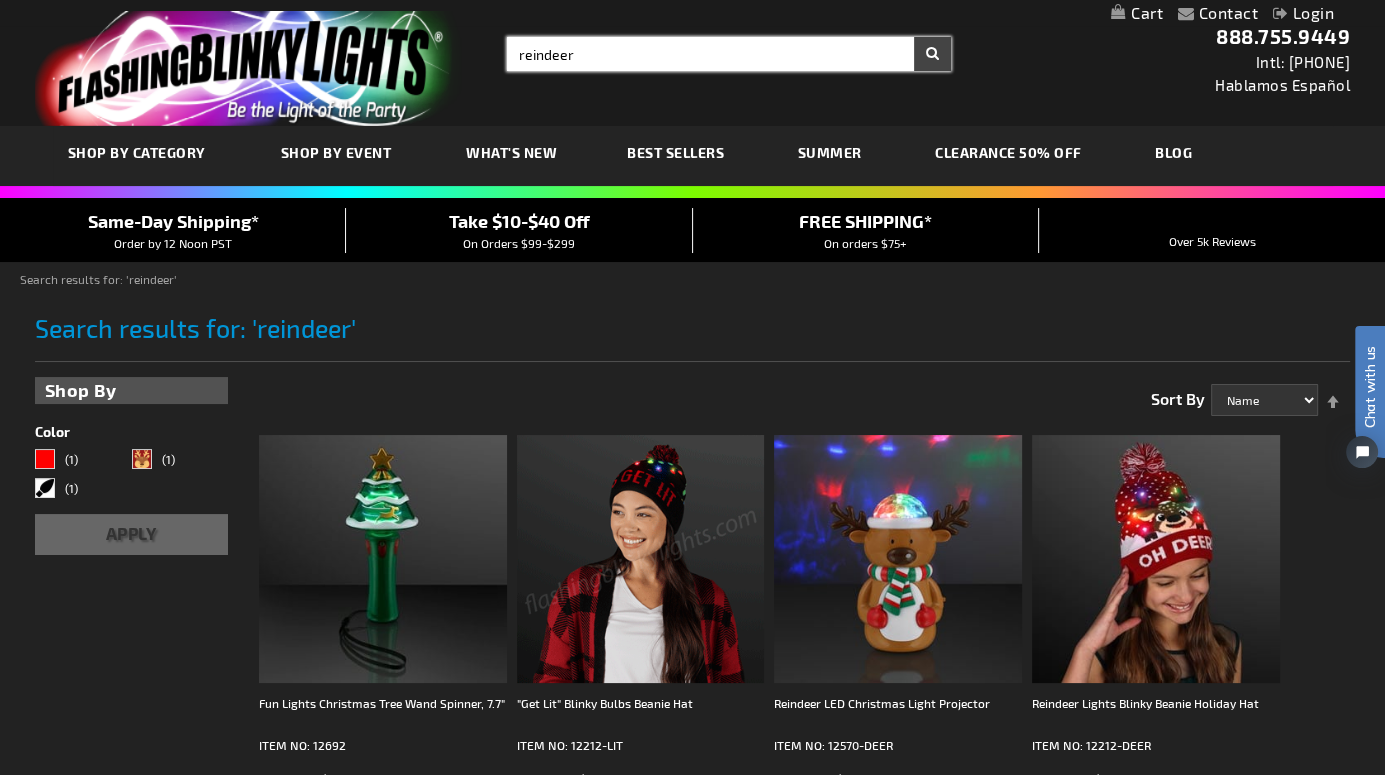 click on "reindeer" at bounding box center (729, 54) 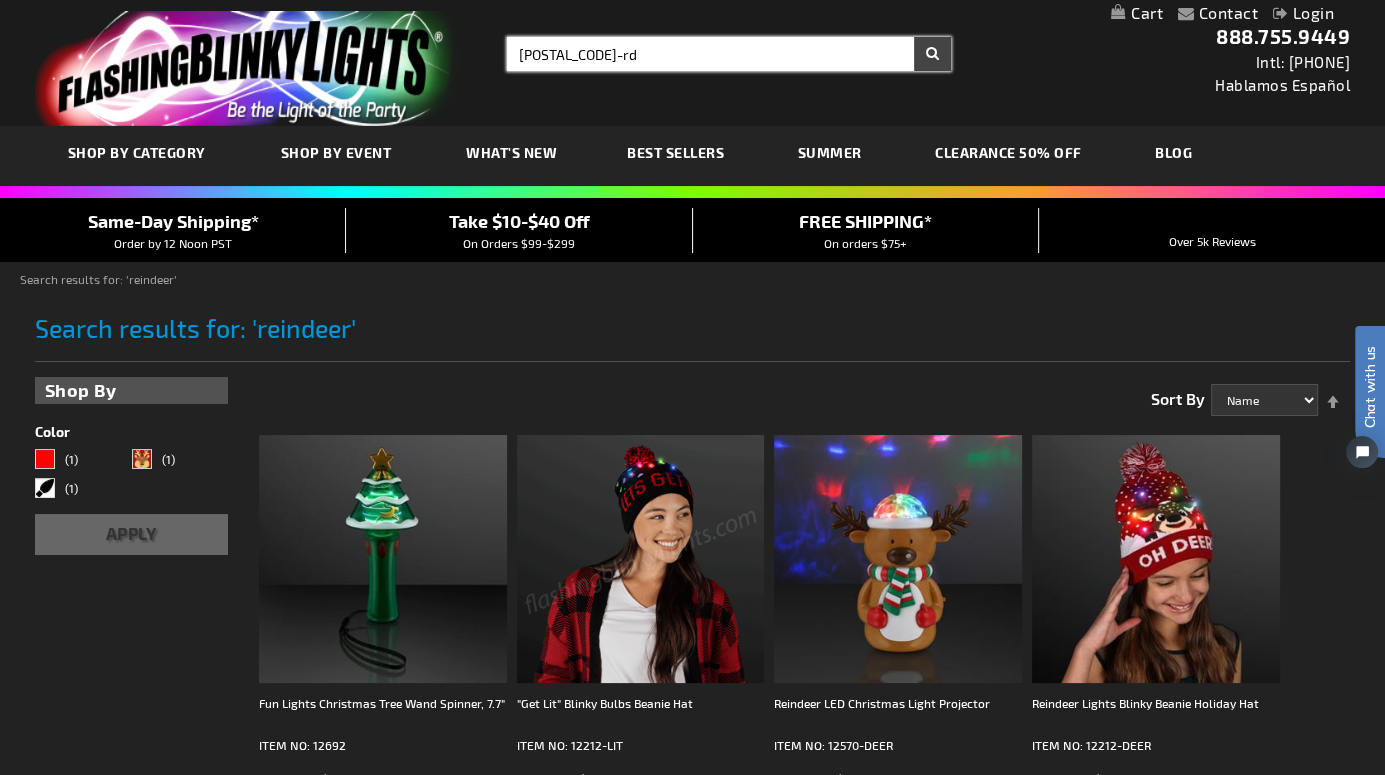 type on "12206-rd" 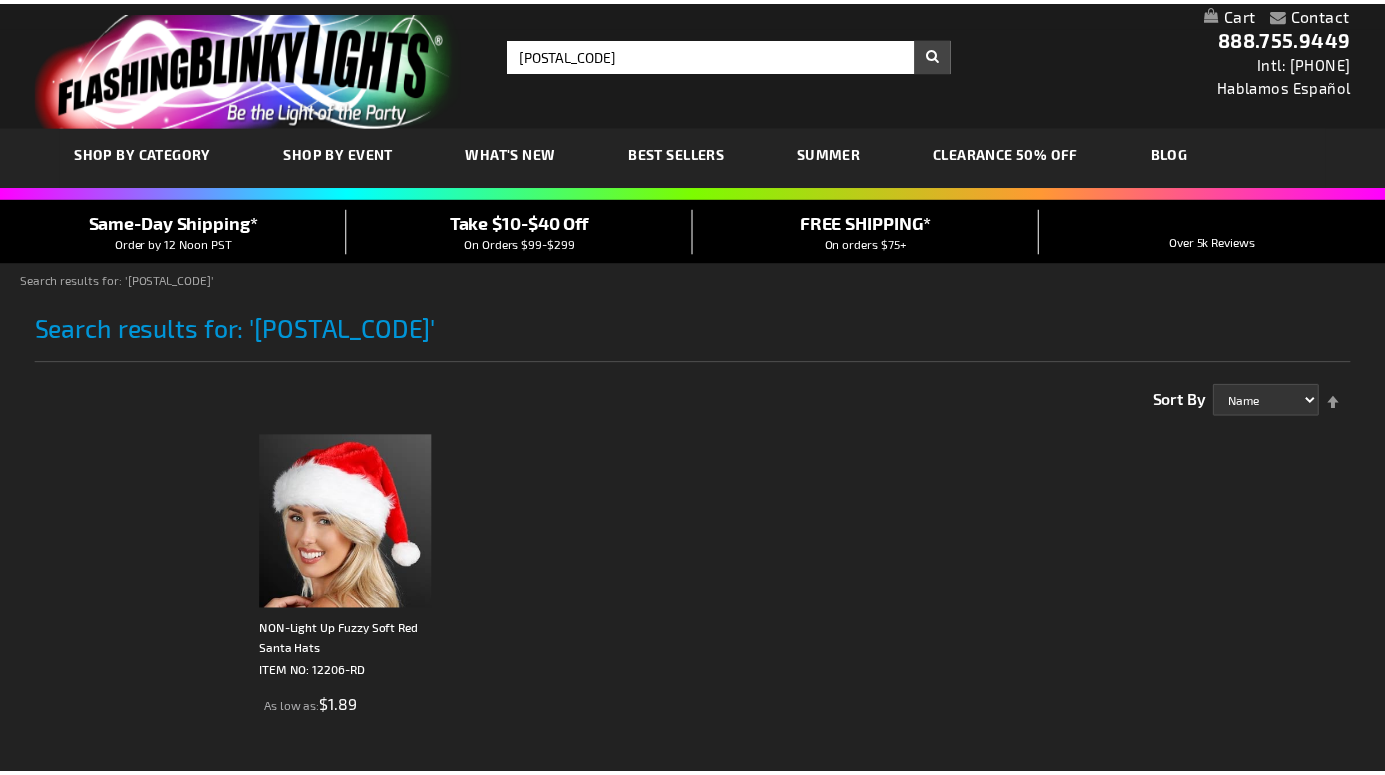 scroll, scrollTop: 0, scrollLeft: 0, axis: both 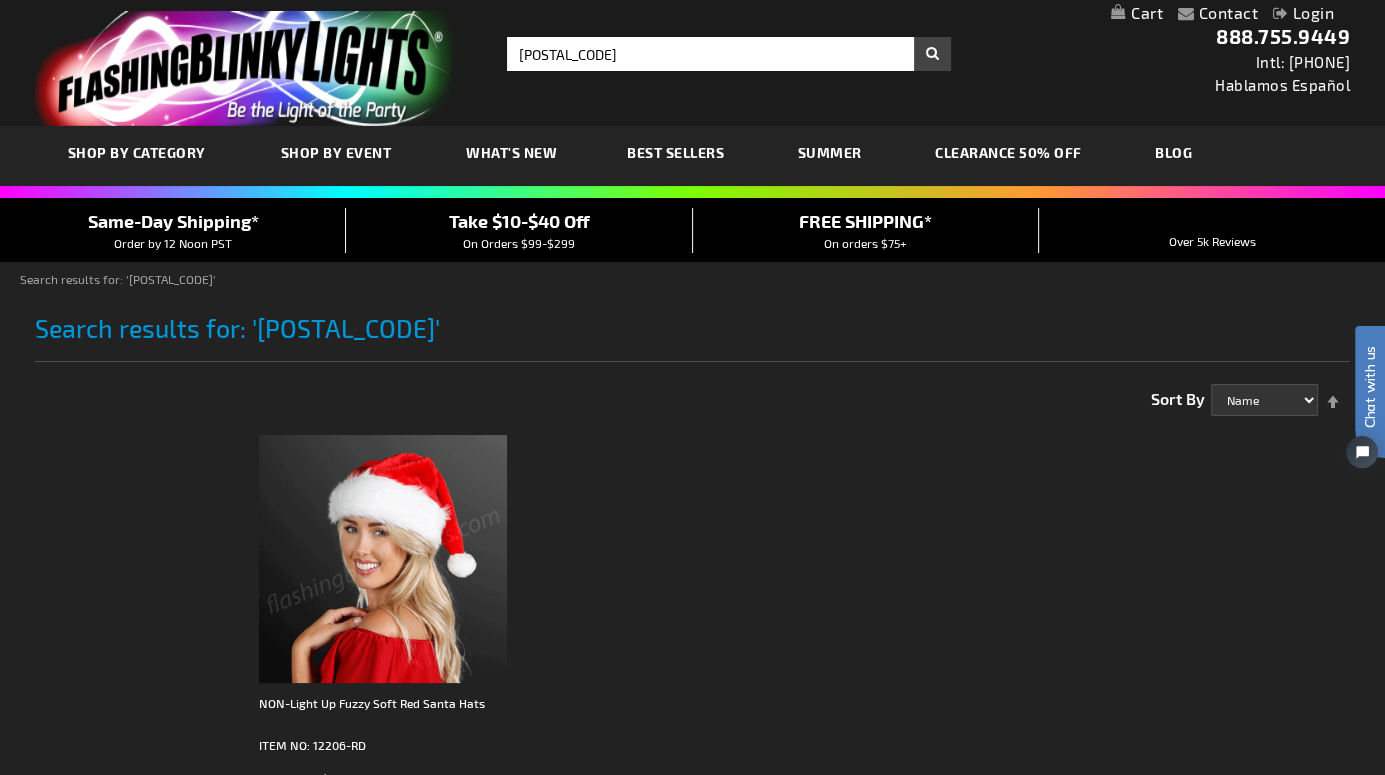 click at bounding box center (383, 559) 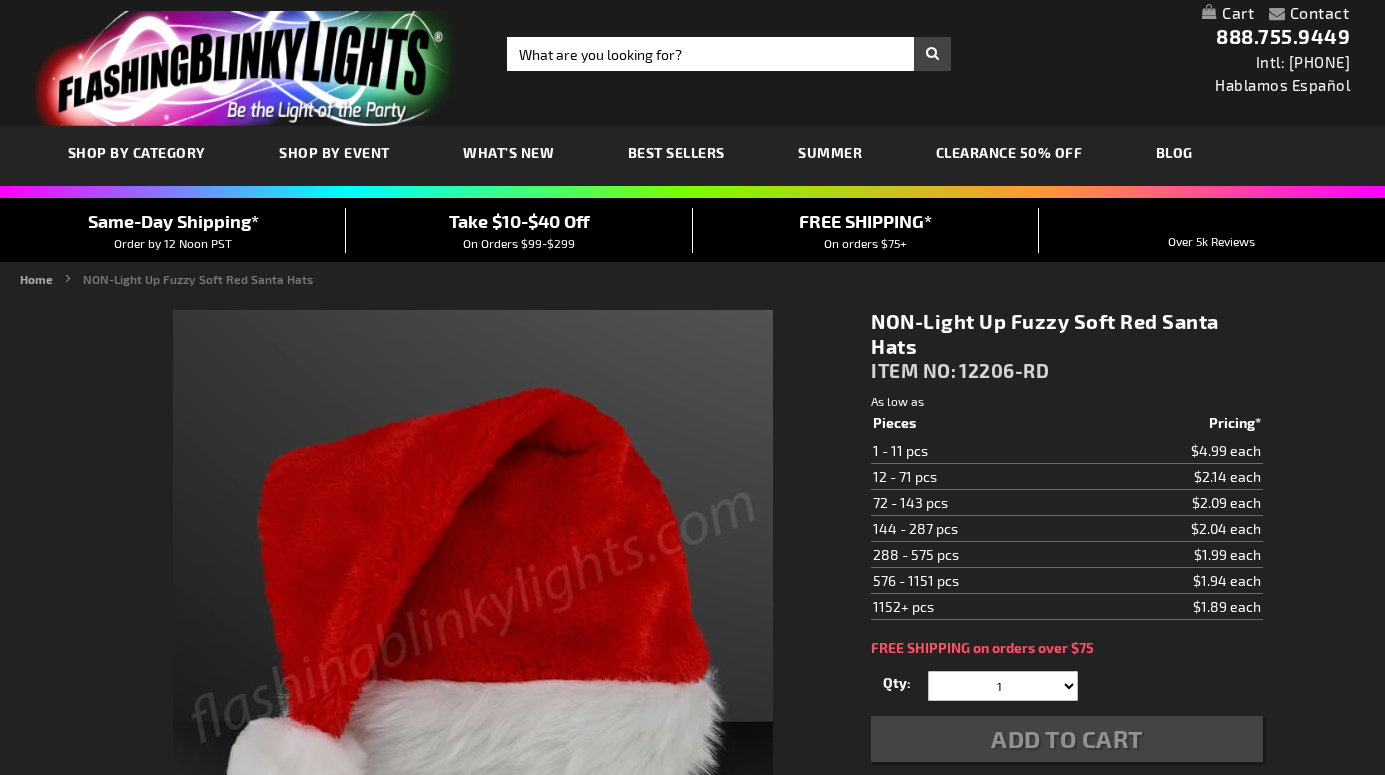 scroll, scrollTop: 0, scrollLeft: 0, axis: both 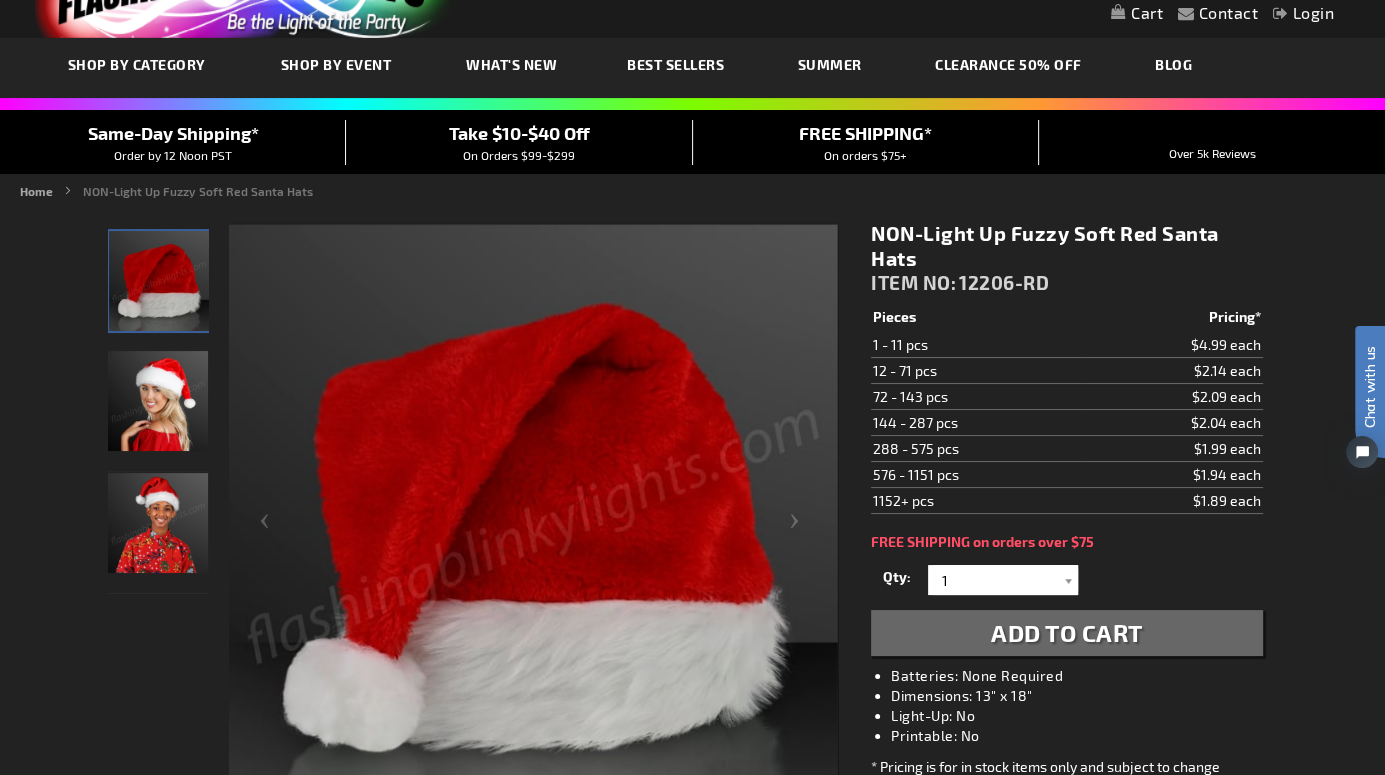 click on "Add to Cart" at bounding box center (1067, 632) 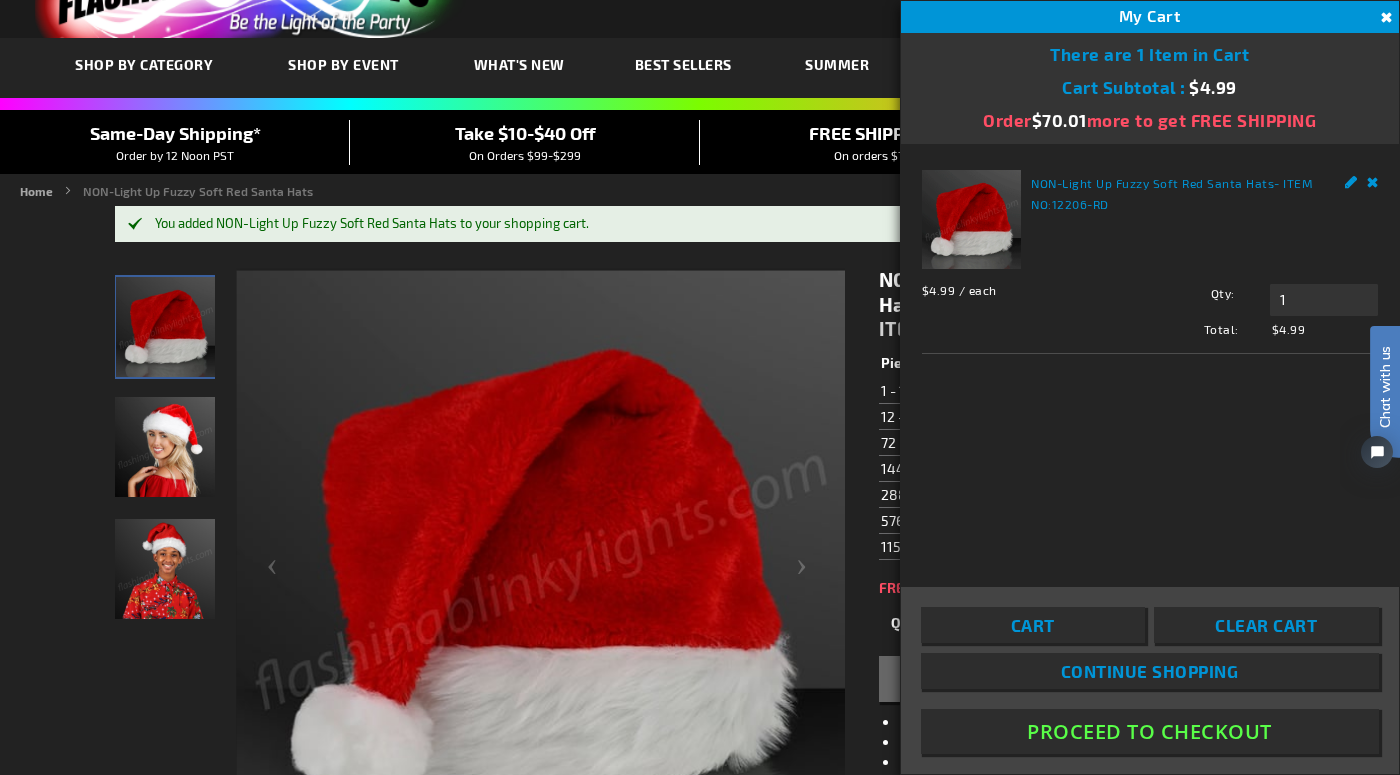 click on "Remove" at bounding box center [1373, 180] 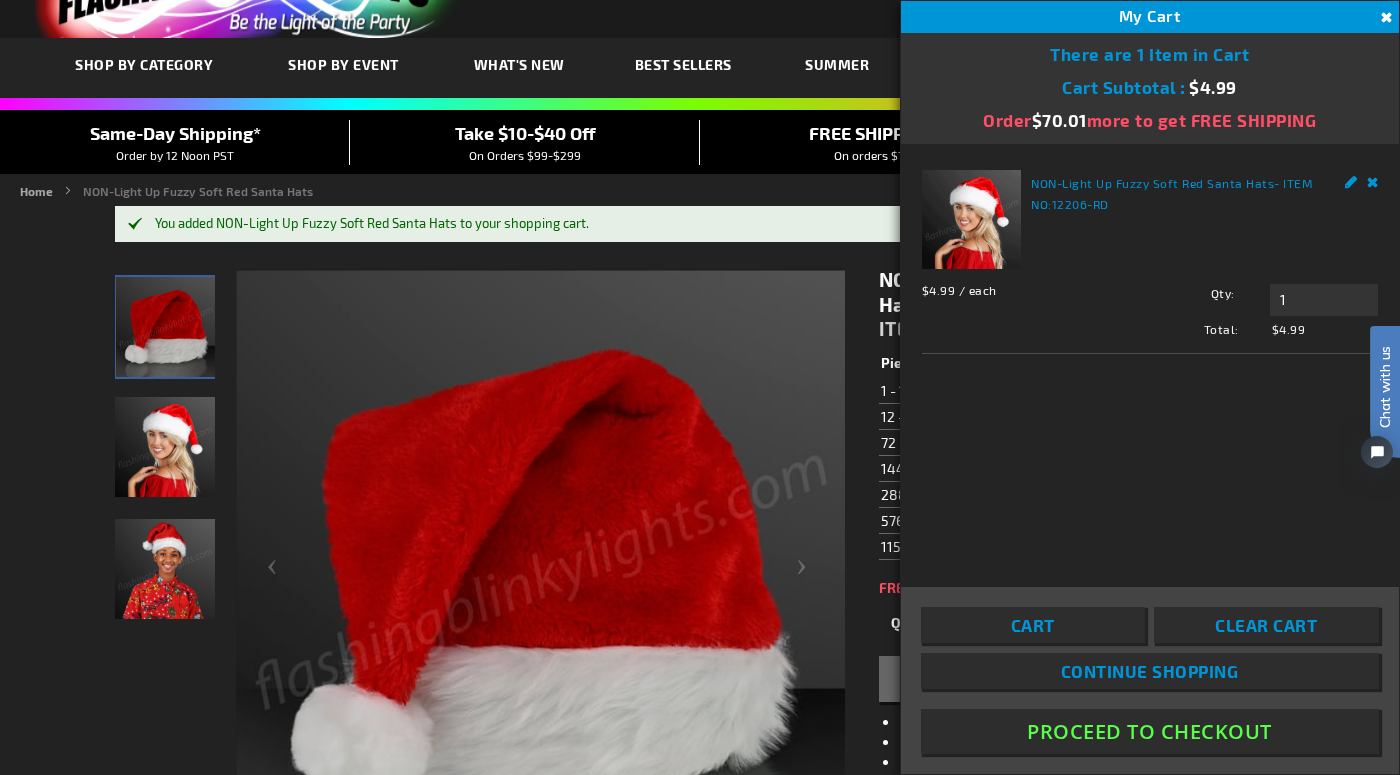 scroll, scrollTop: 10, scrollLeft: 0, axis: vertical 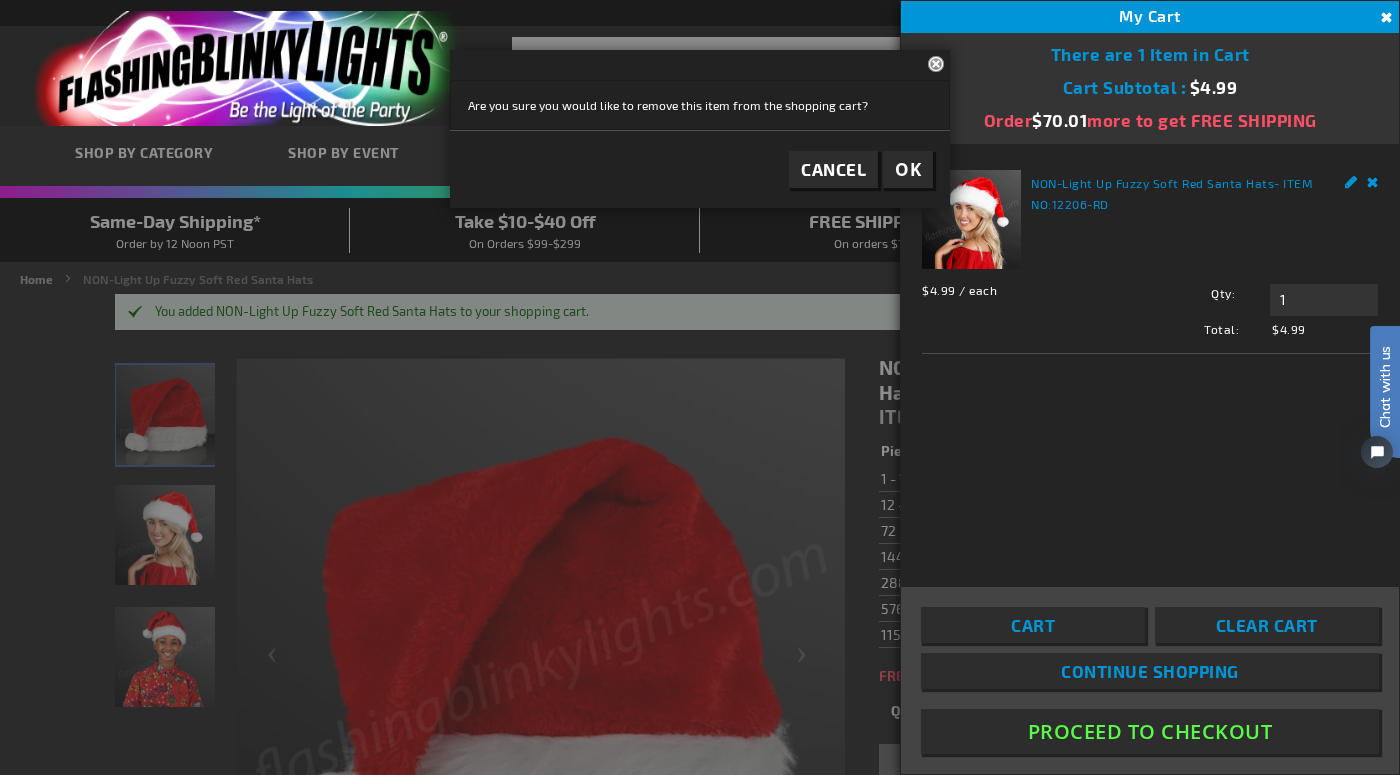 click on "Close" at bounding box center (939, 63) 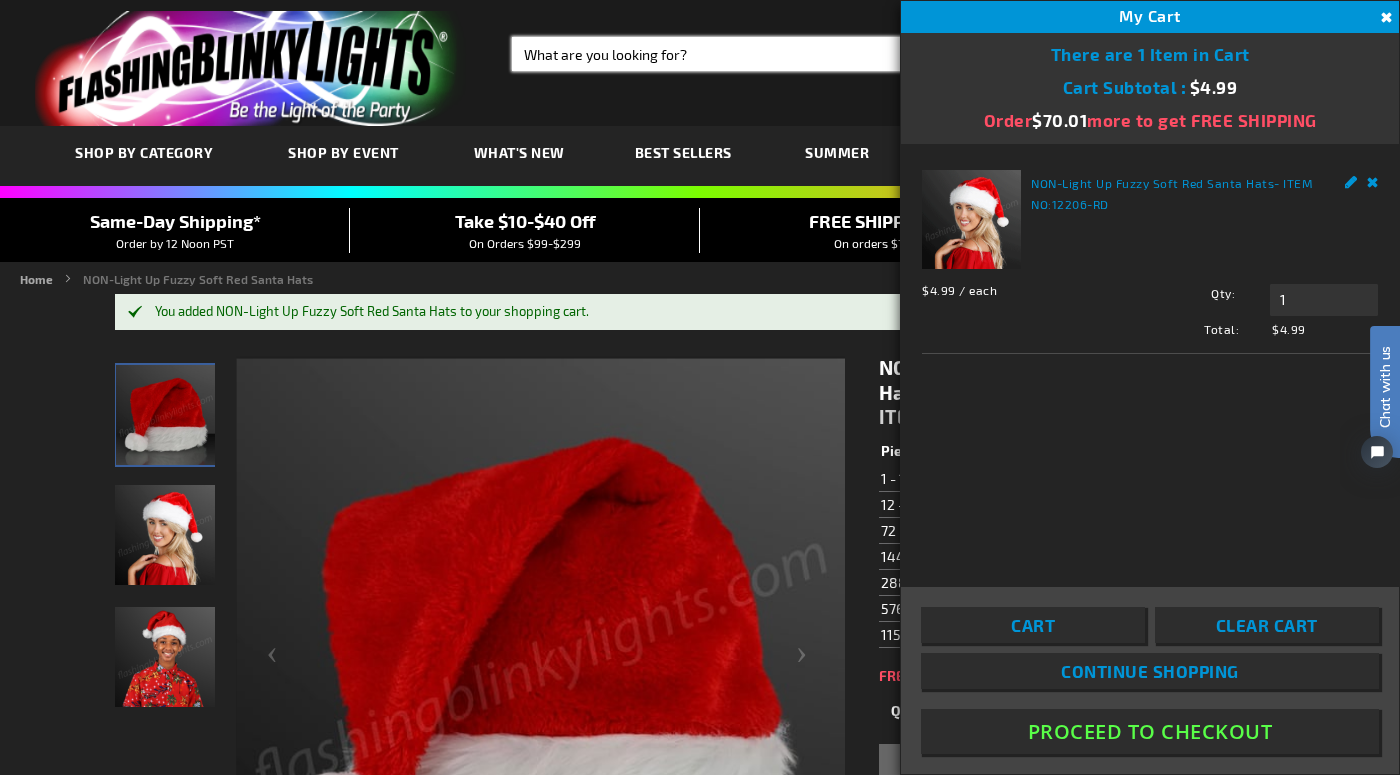 click on "Search" at bounding box center [736, 54] 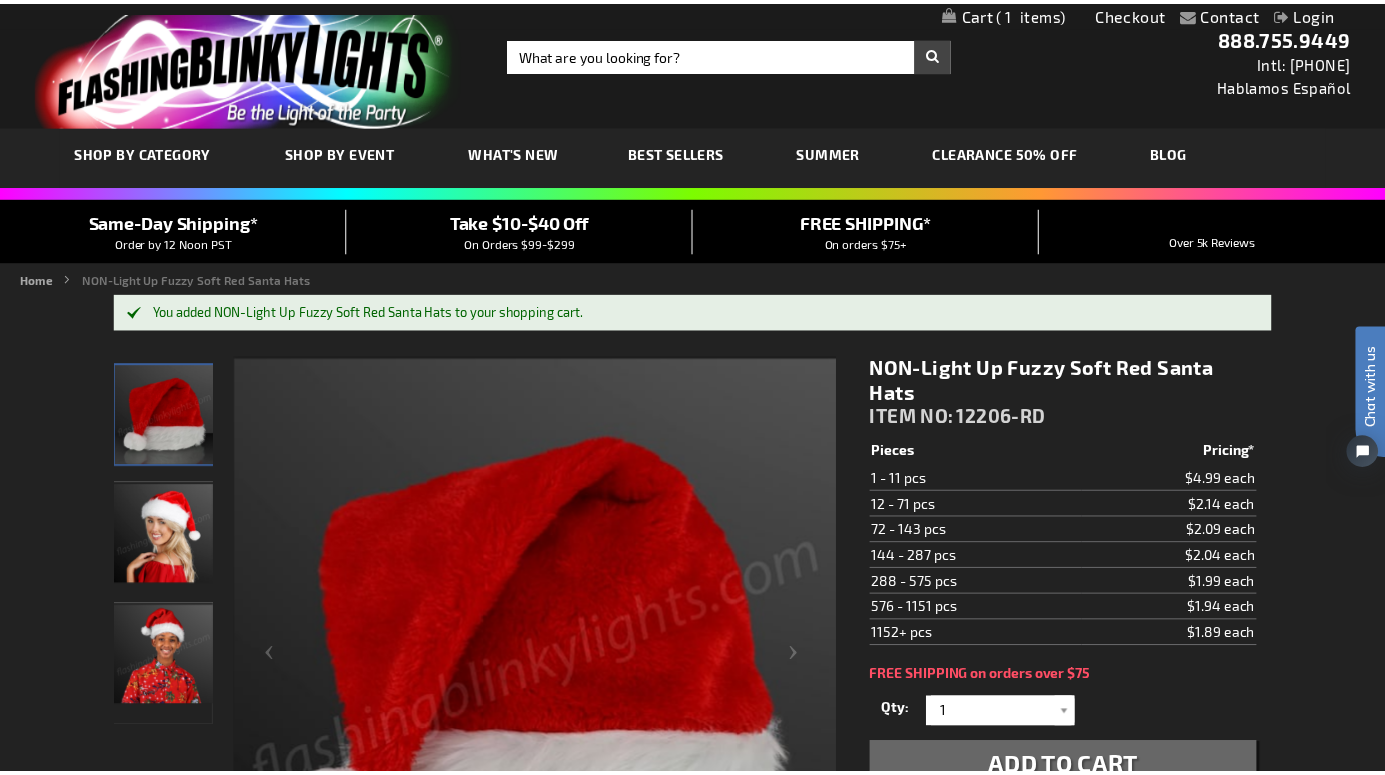 scroll, scrollTop: 12, scrollLeft: 0, axis: vertical 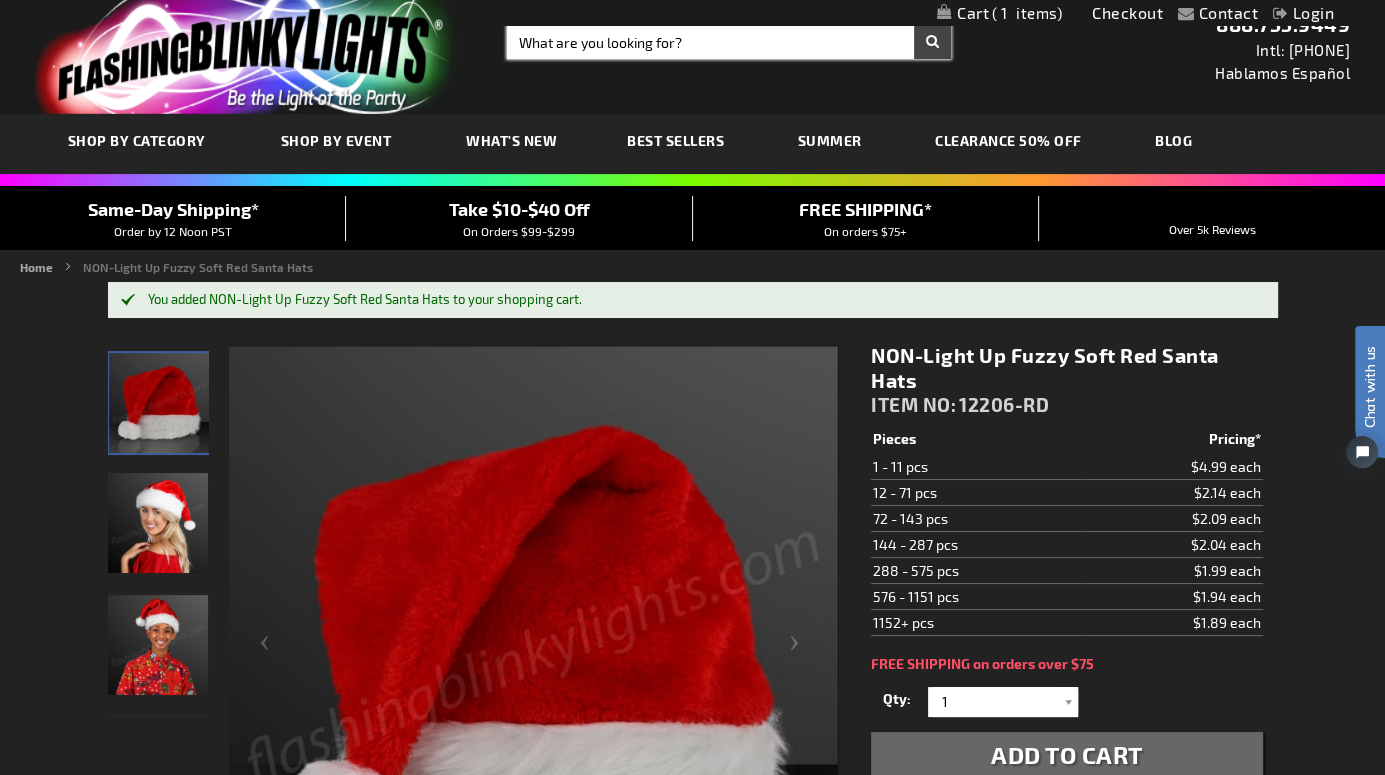 click on "Search" at bounding box center (729, 42) 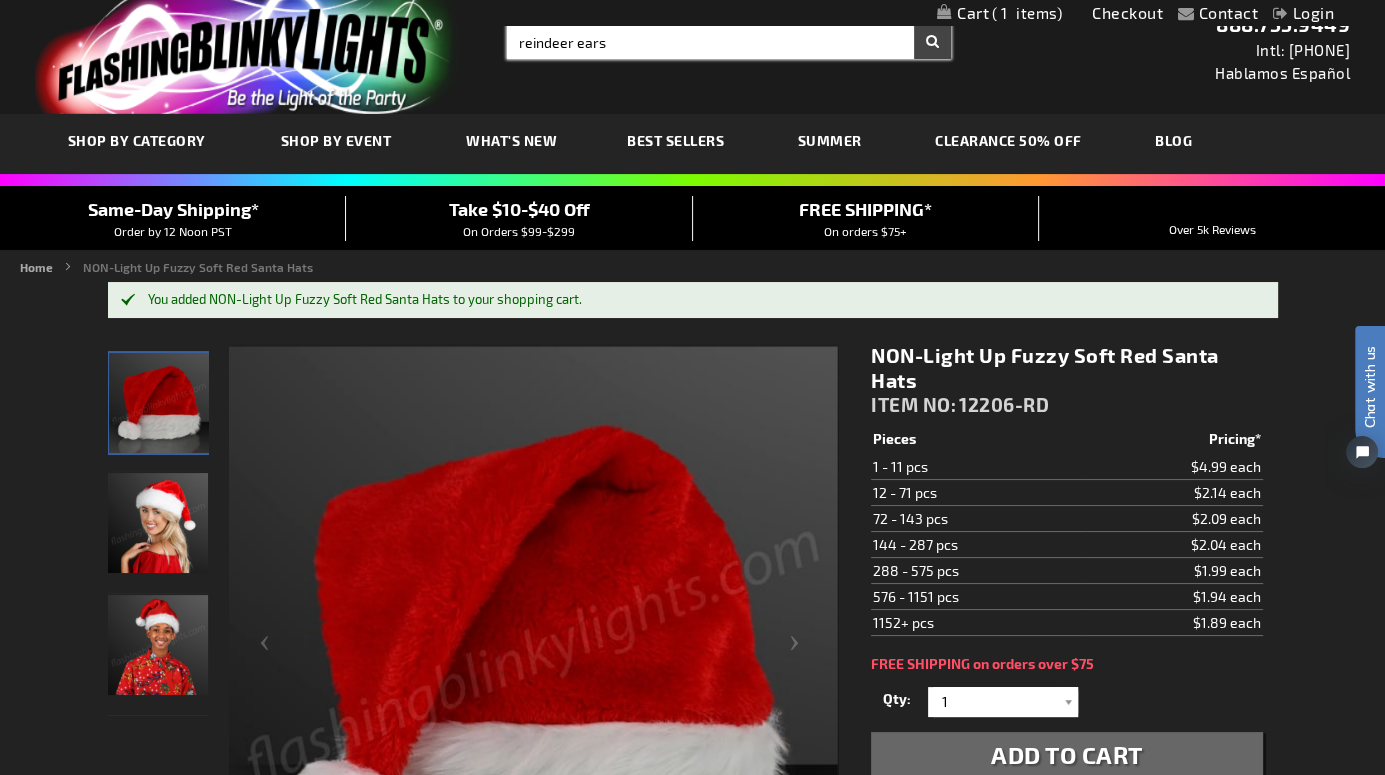 type on "reindeer ears" 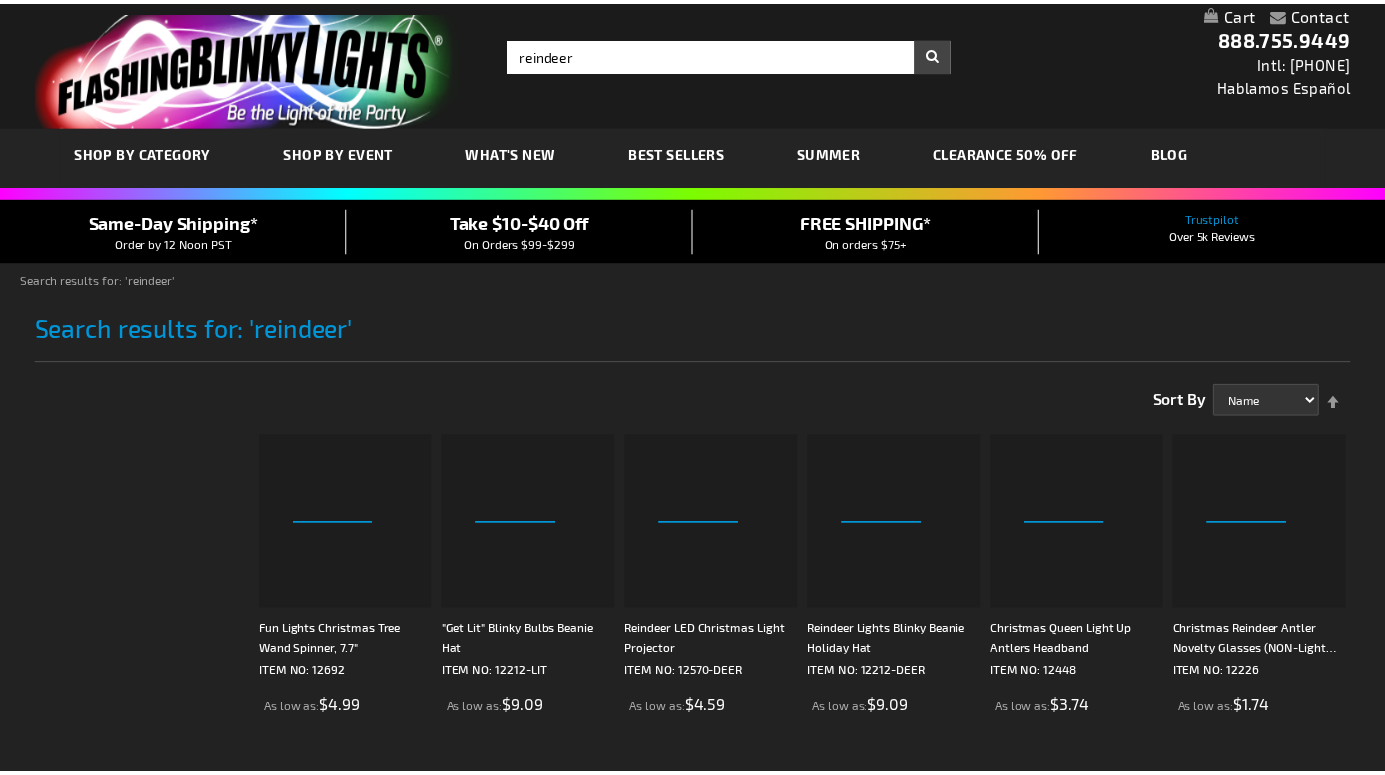 scroll, scrollTop: 0, scrollLeft: 0, axis: both 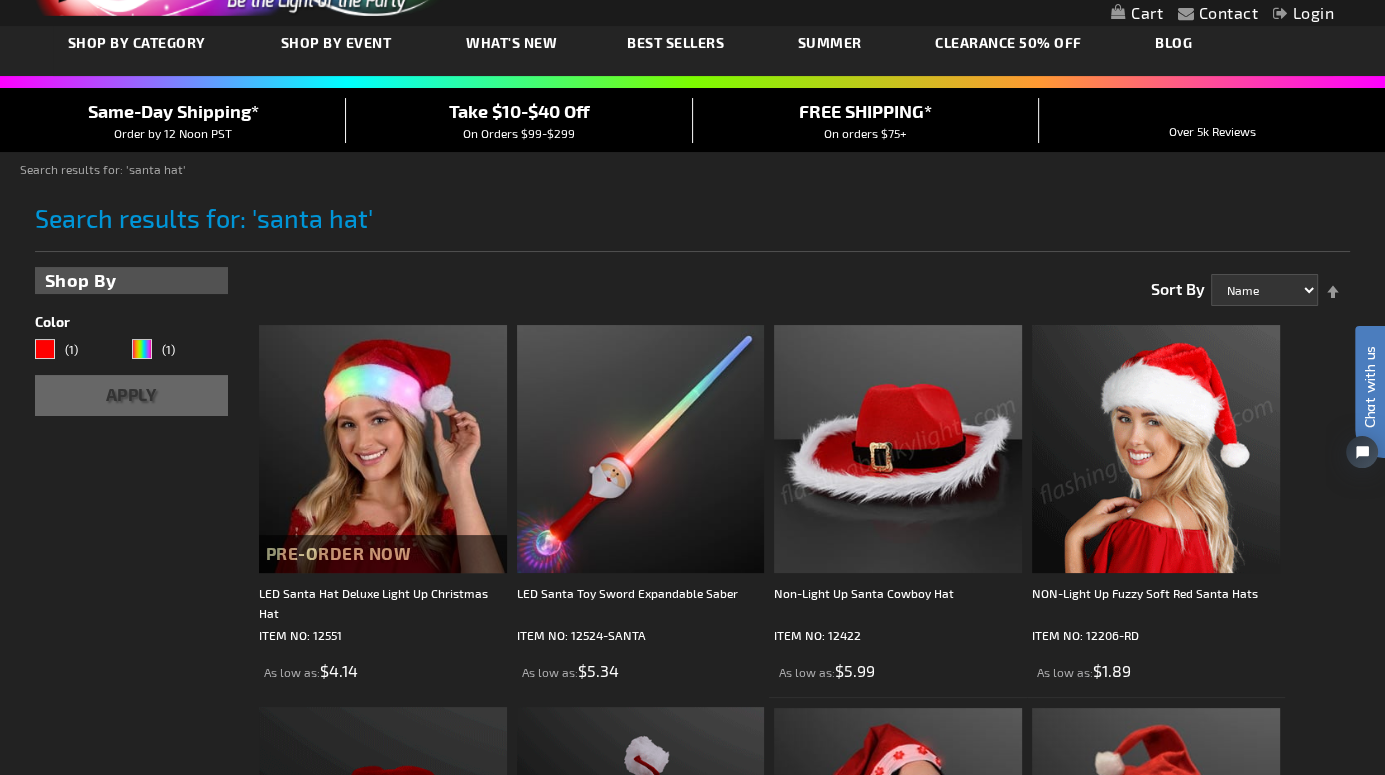 click at bounding box center (1156, 449) 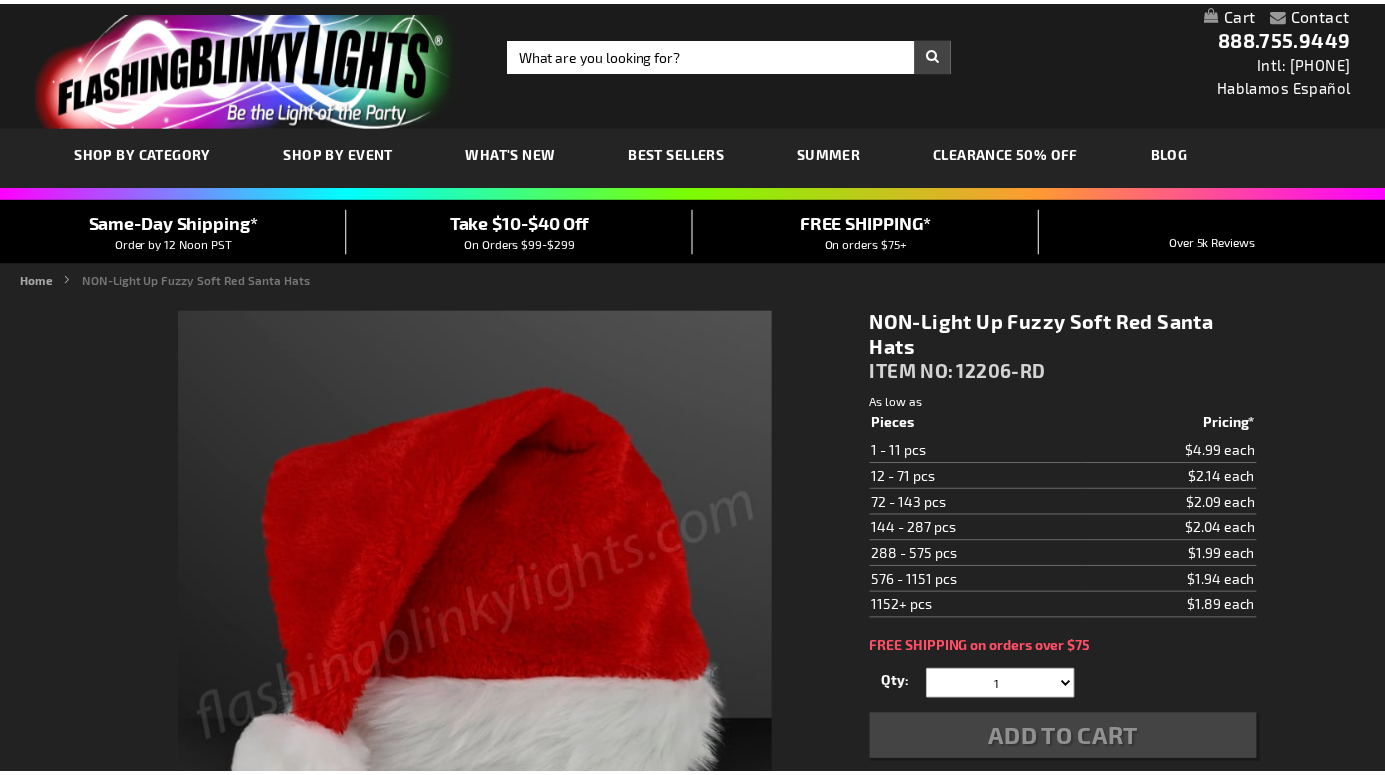 scroll, scrollTop: 0, scrollLeft: 0, axis: both 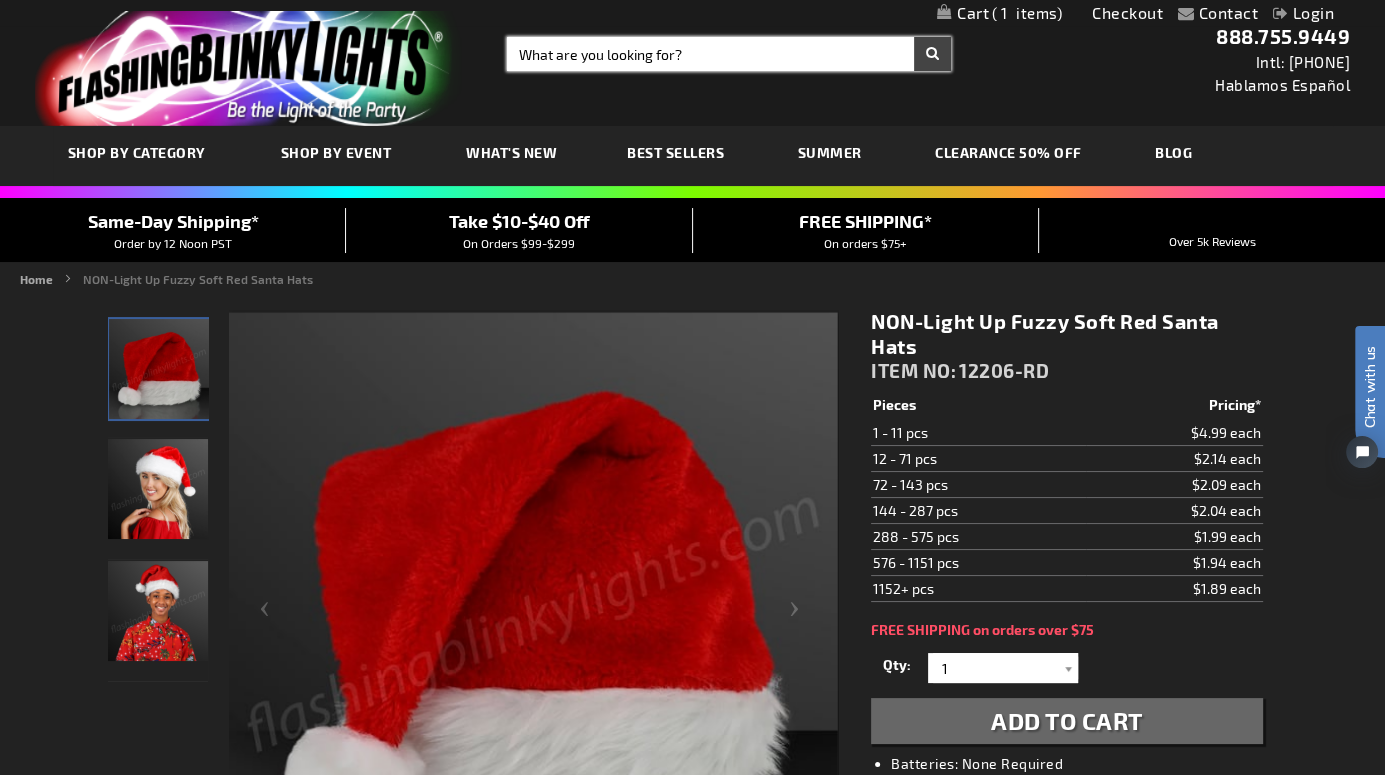 click on "Search" at bounding box center (729, 54) 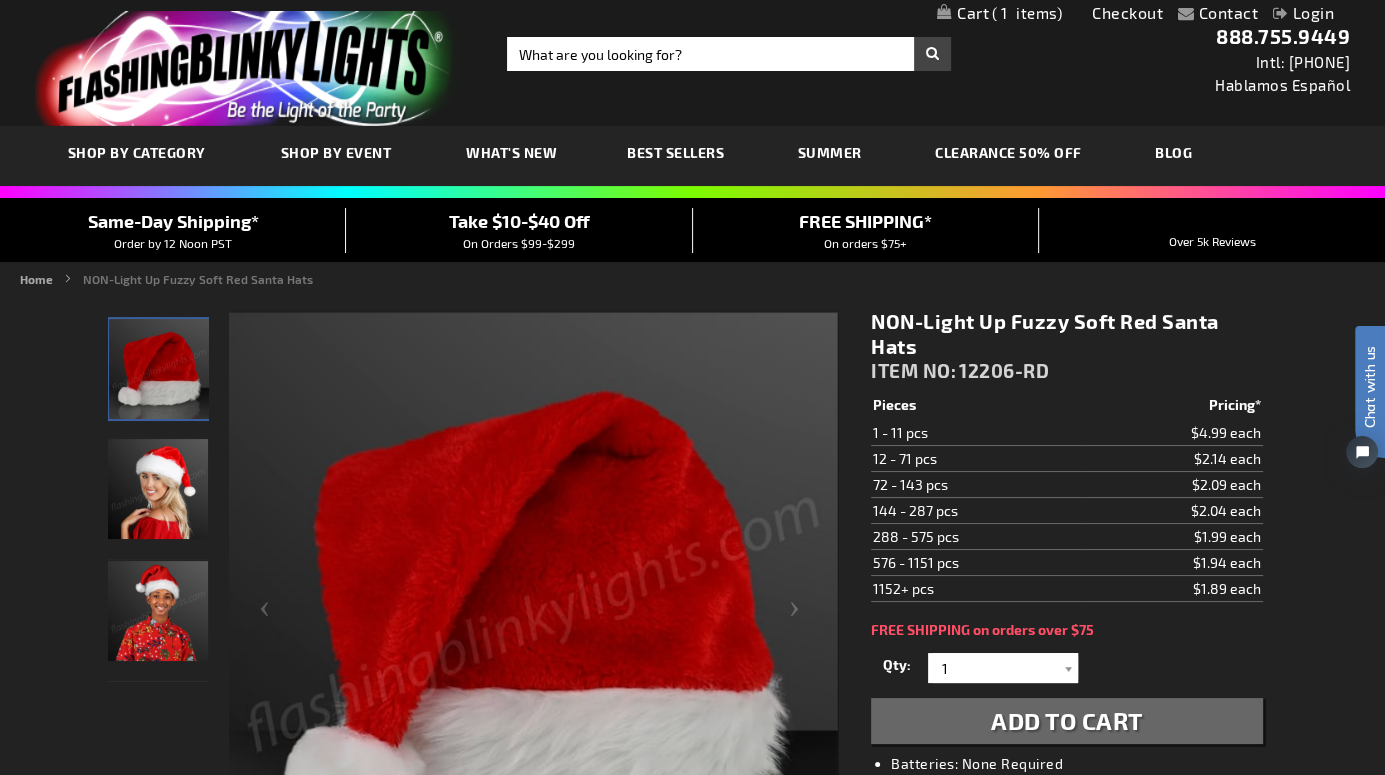 click on "Add to Cart" at bounding box center (1067, 720) 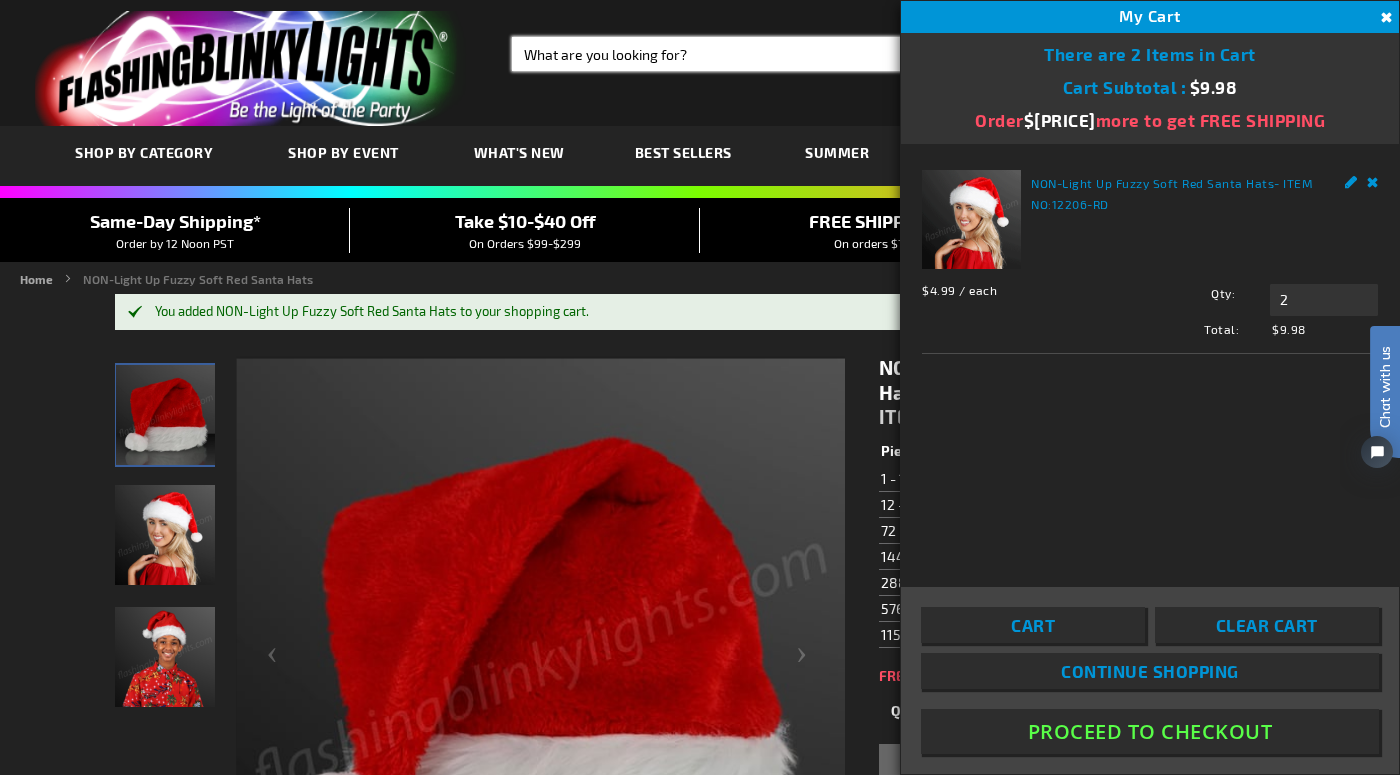 click on "Search" at bounding box center [736, 54] 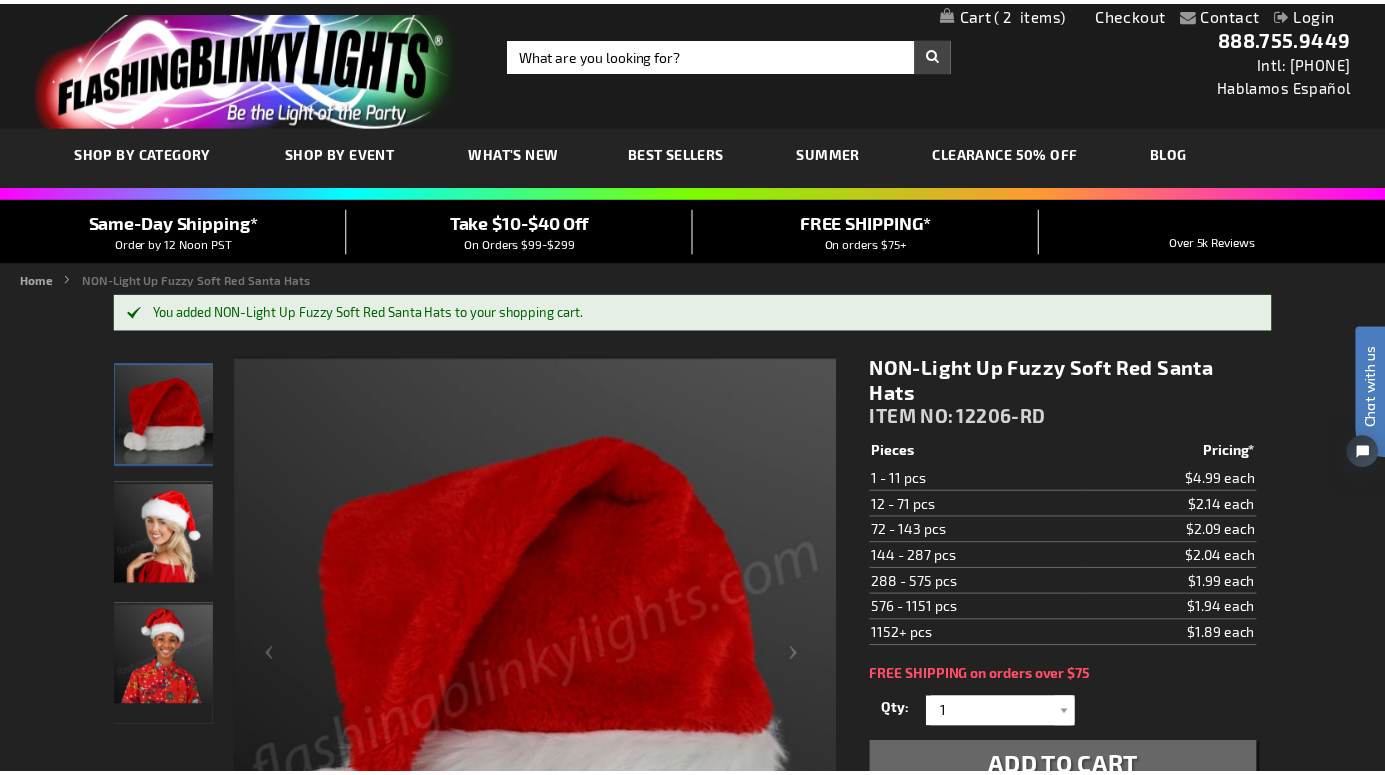 scroll, scrollTop: 12, scrollLeft: 0, axis: vertical 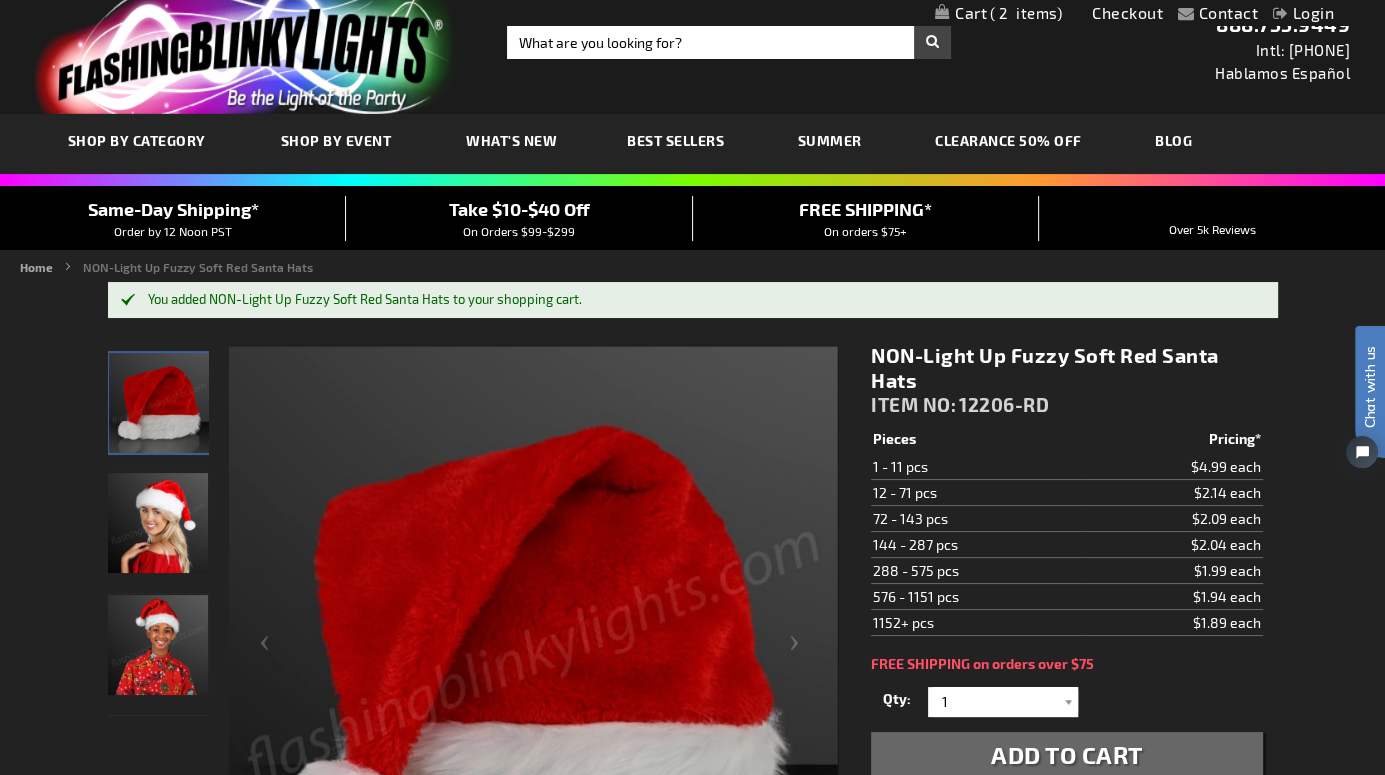 type 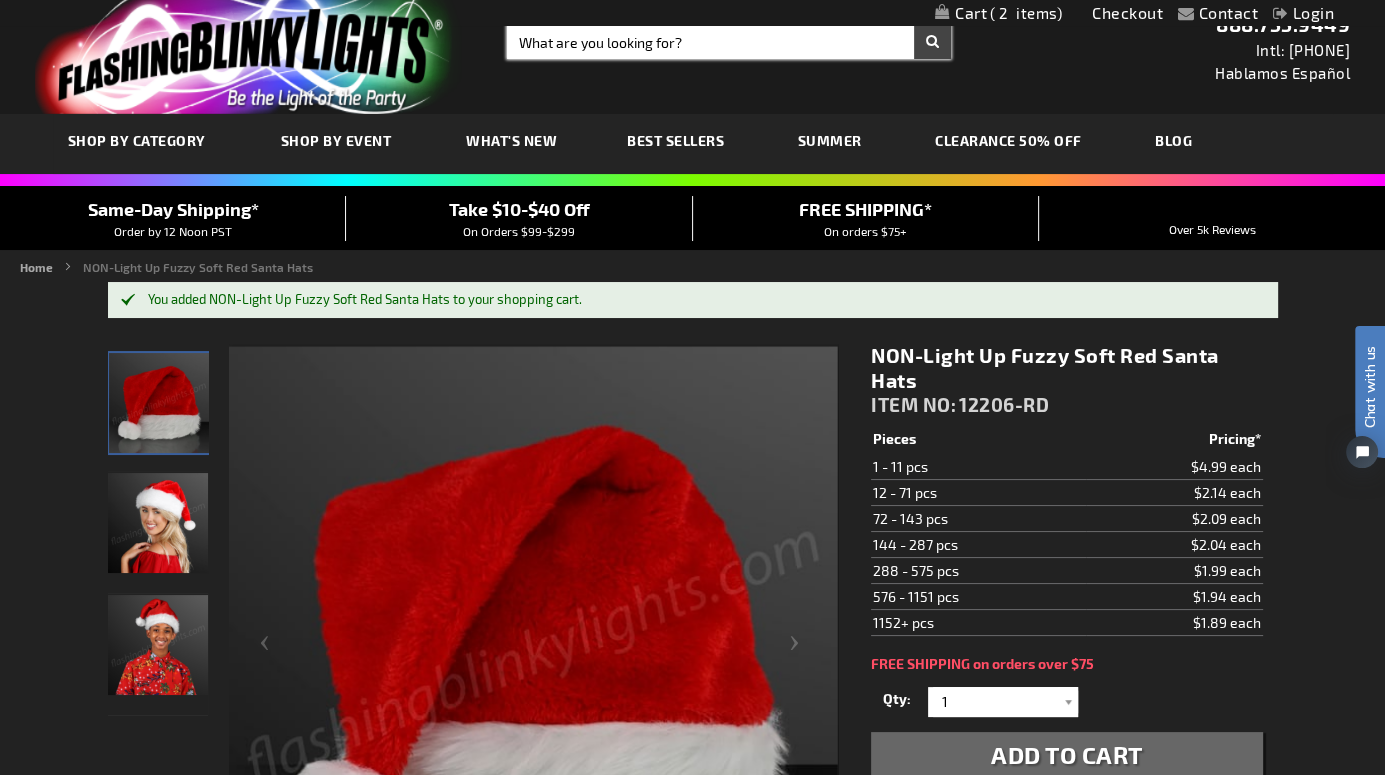 click on "Search" at bounding box center [729, 42] 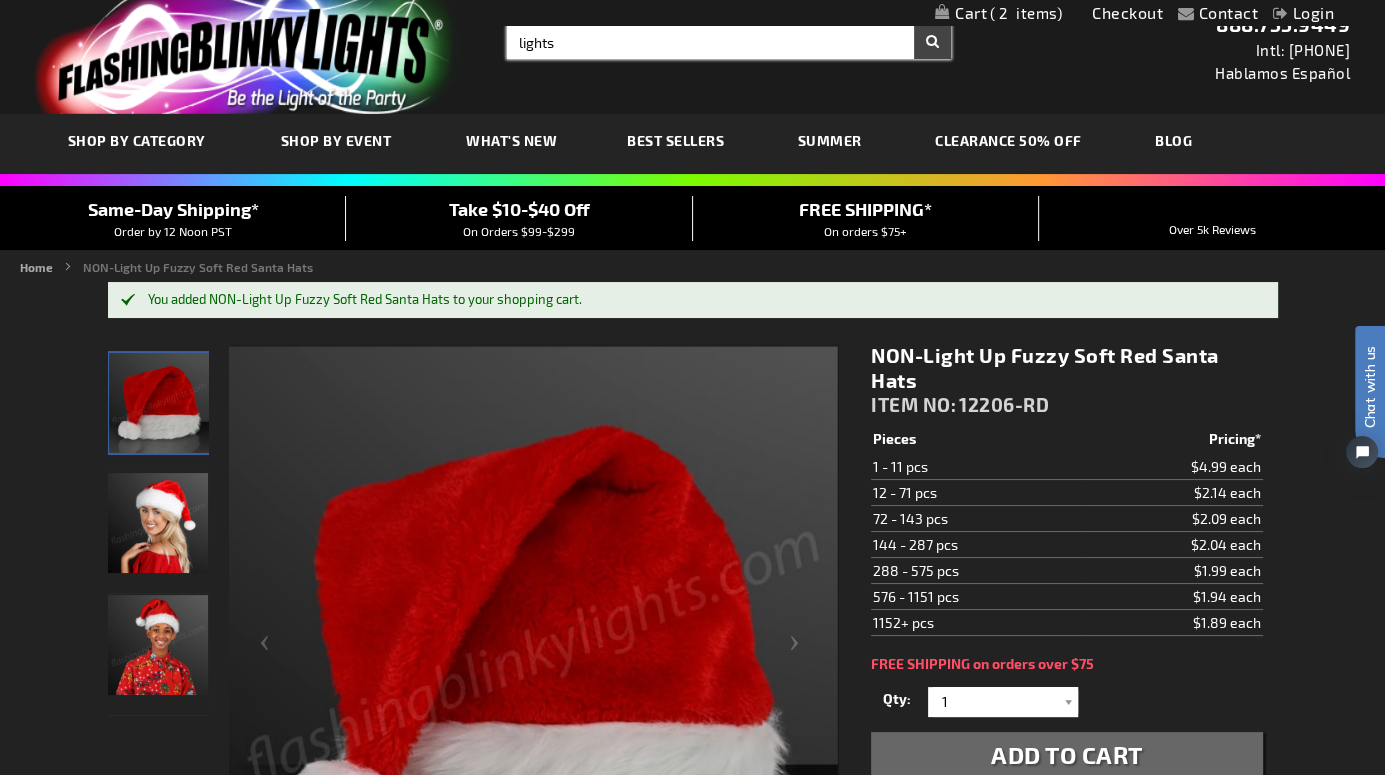 type on "lights" 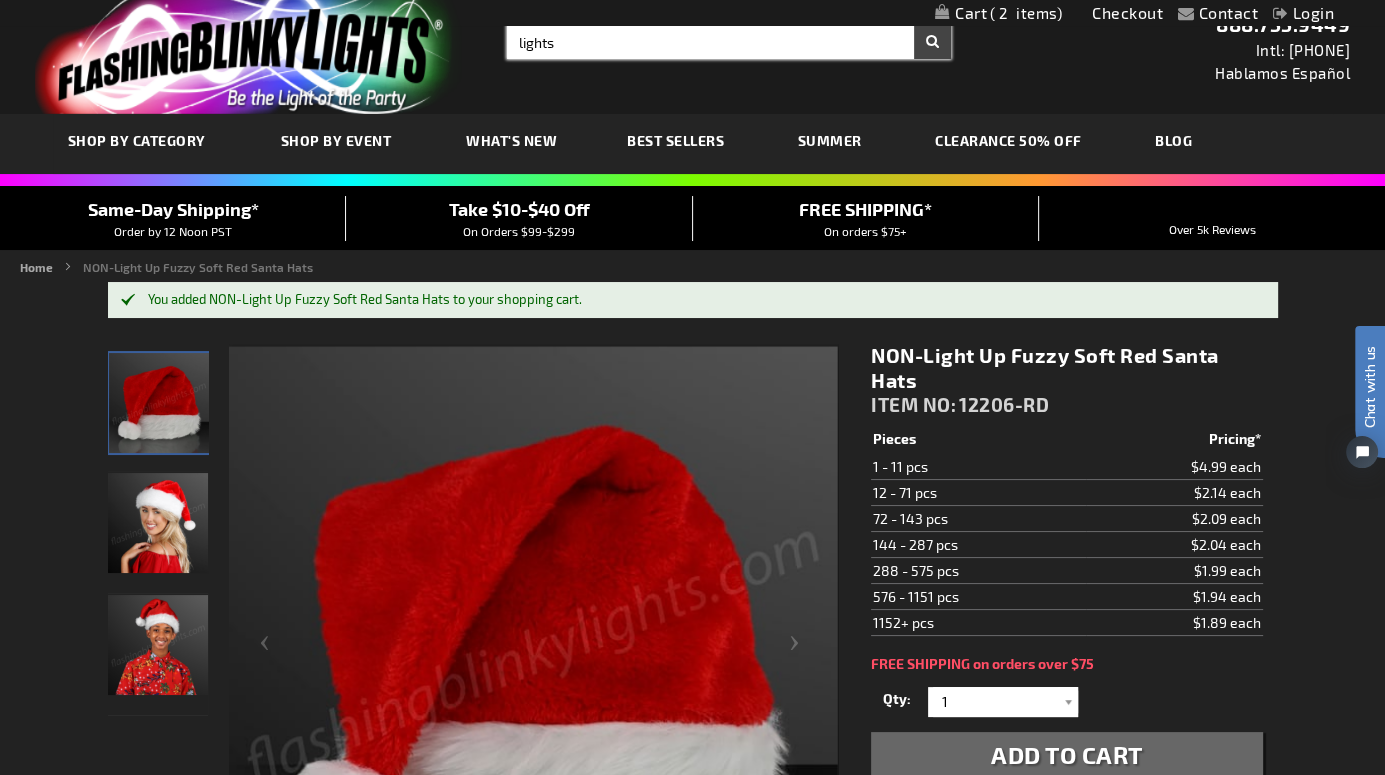 click on "Search" at bounding box center [932, 42] 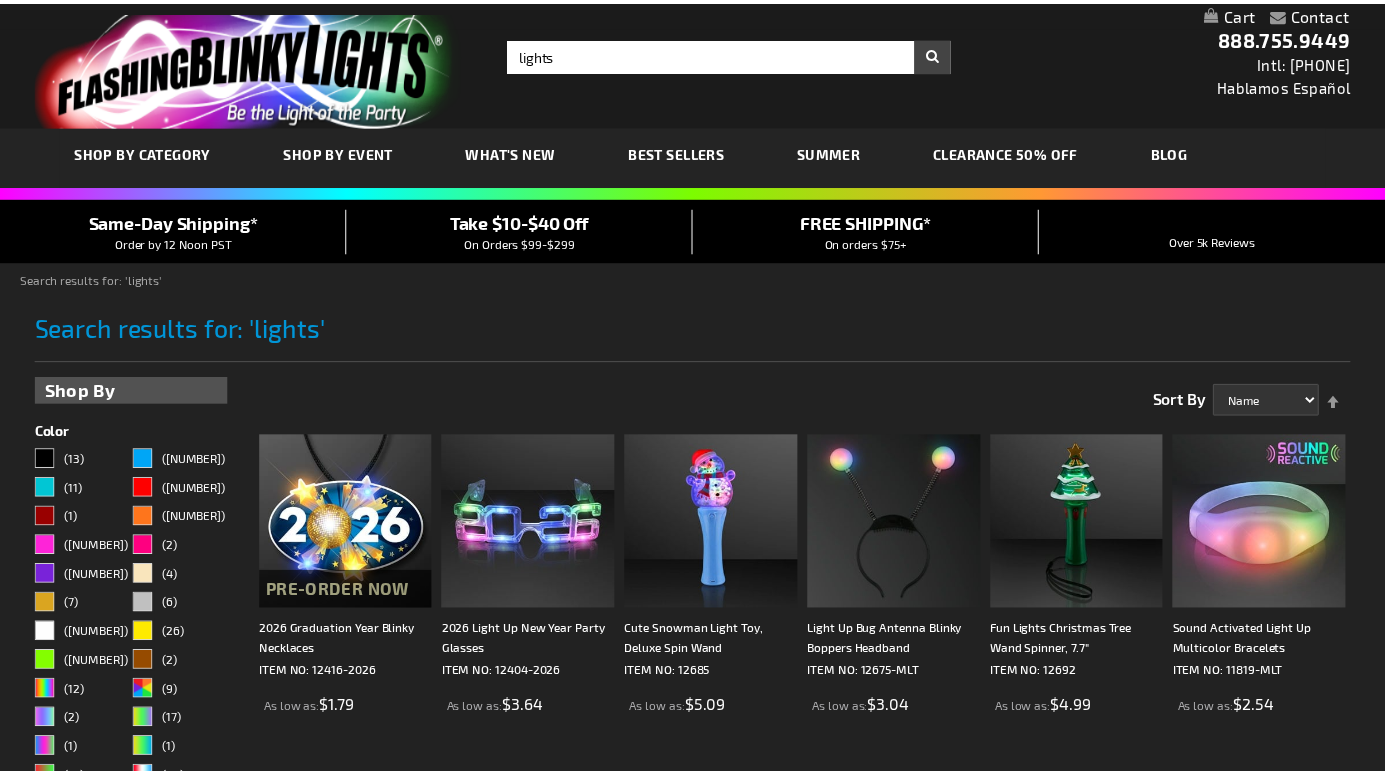scroll, scrollTop: 0, scrollLeft: 0, axis: both 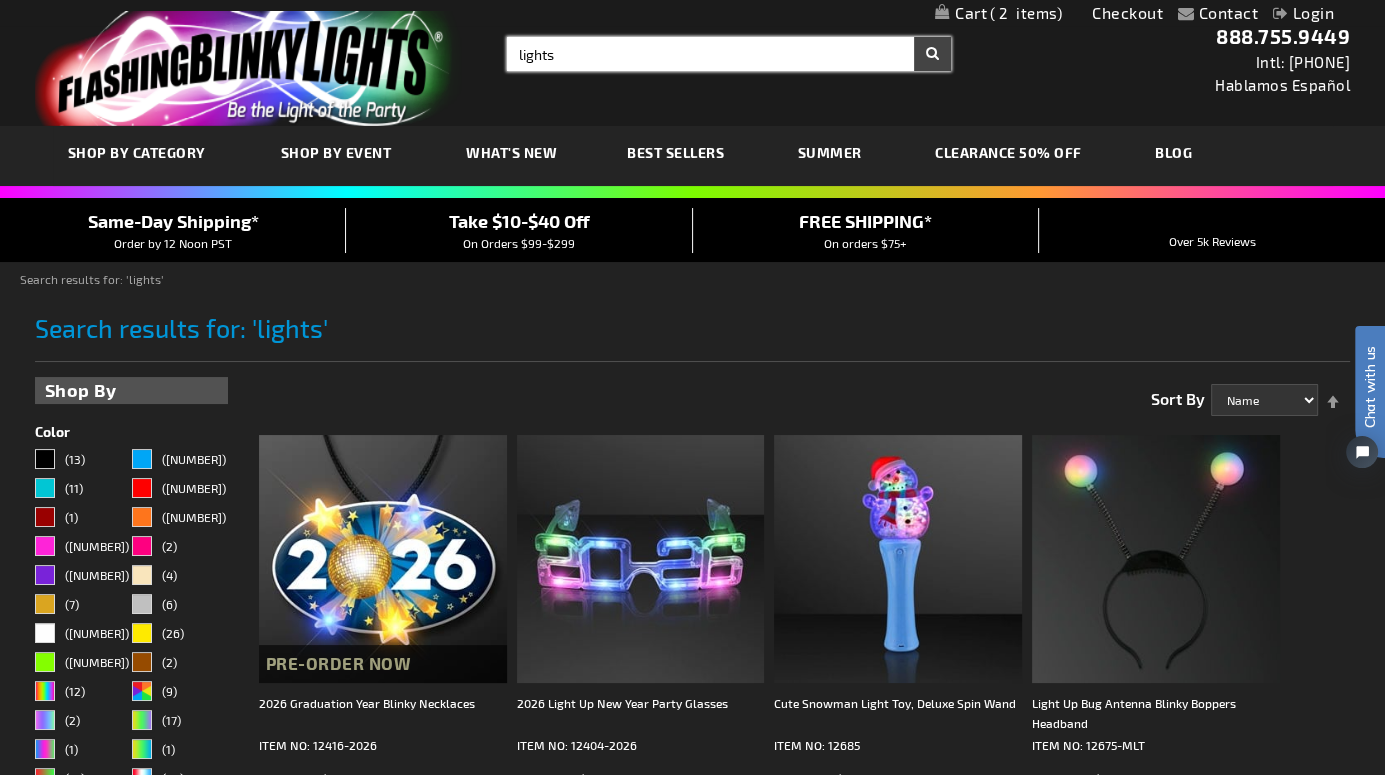 drag, startPoint x: 594, startPoint y: 52, endPoint x: 420, endPoint y: 81, distance: 176.40012 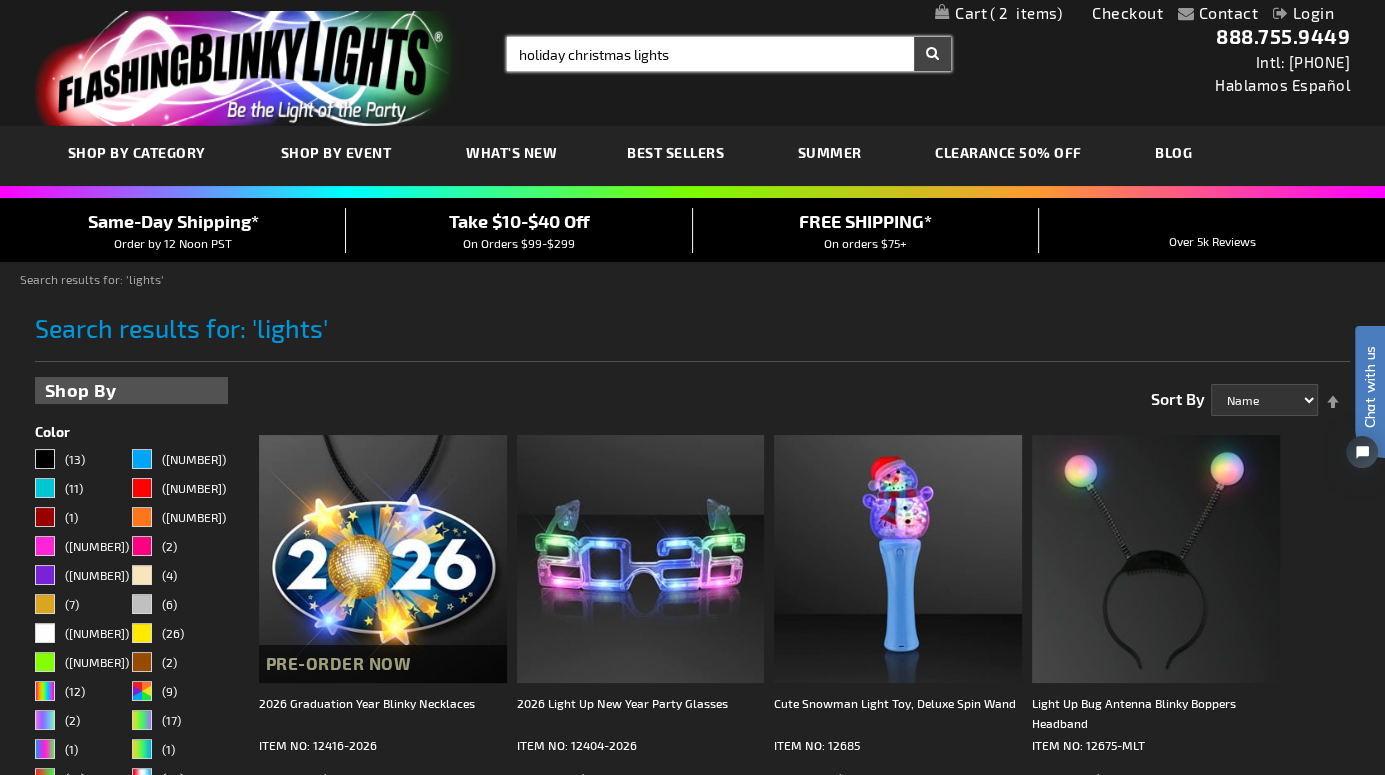 type on "holiday christmas lights" 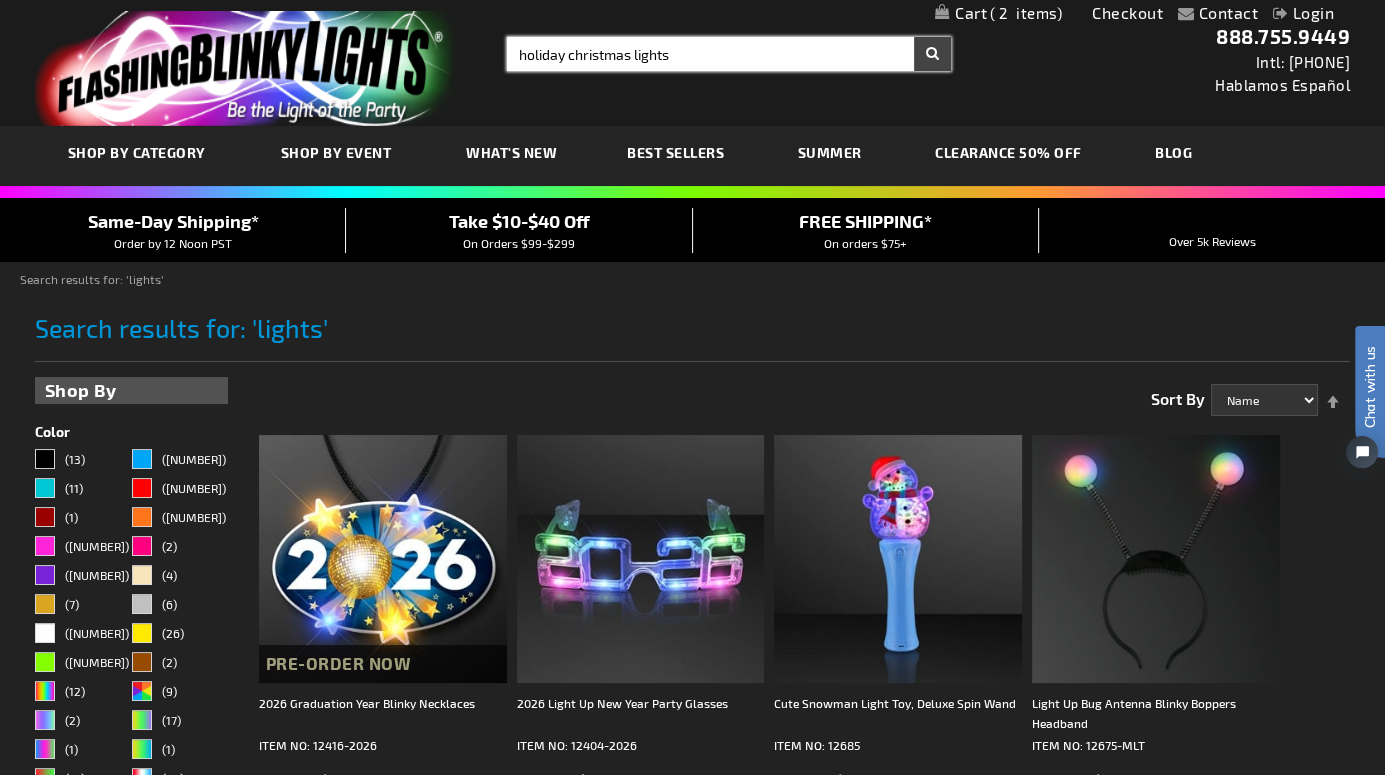 click on "Search" at bounding box center (932, 54) 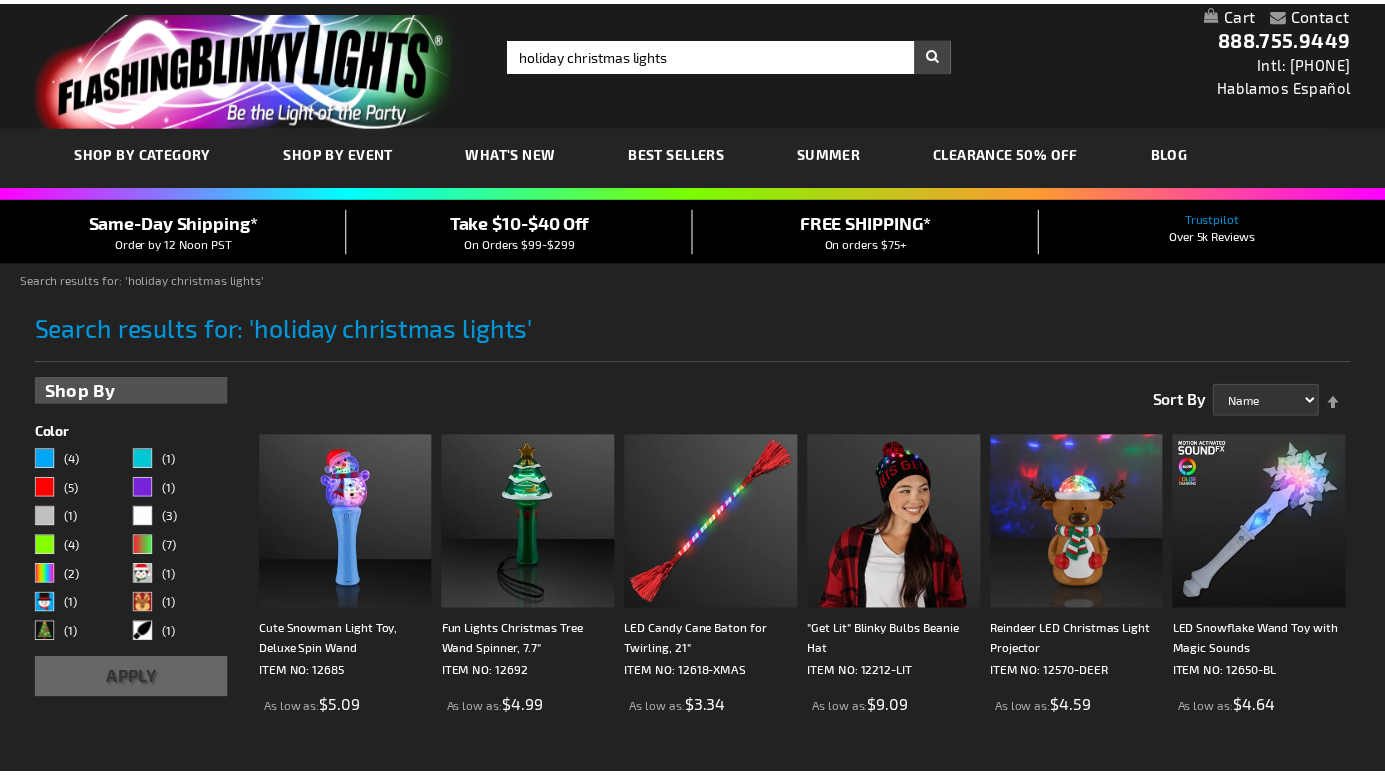 scroll, scrollTop: 0, scrollLeft: 0, axis: both 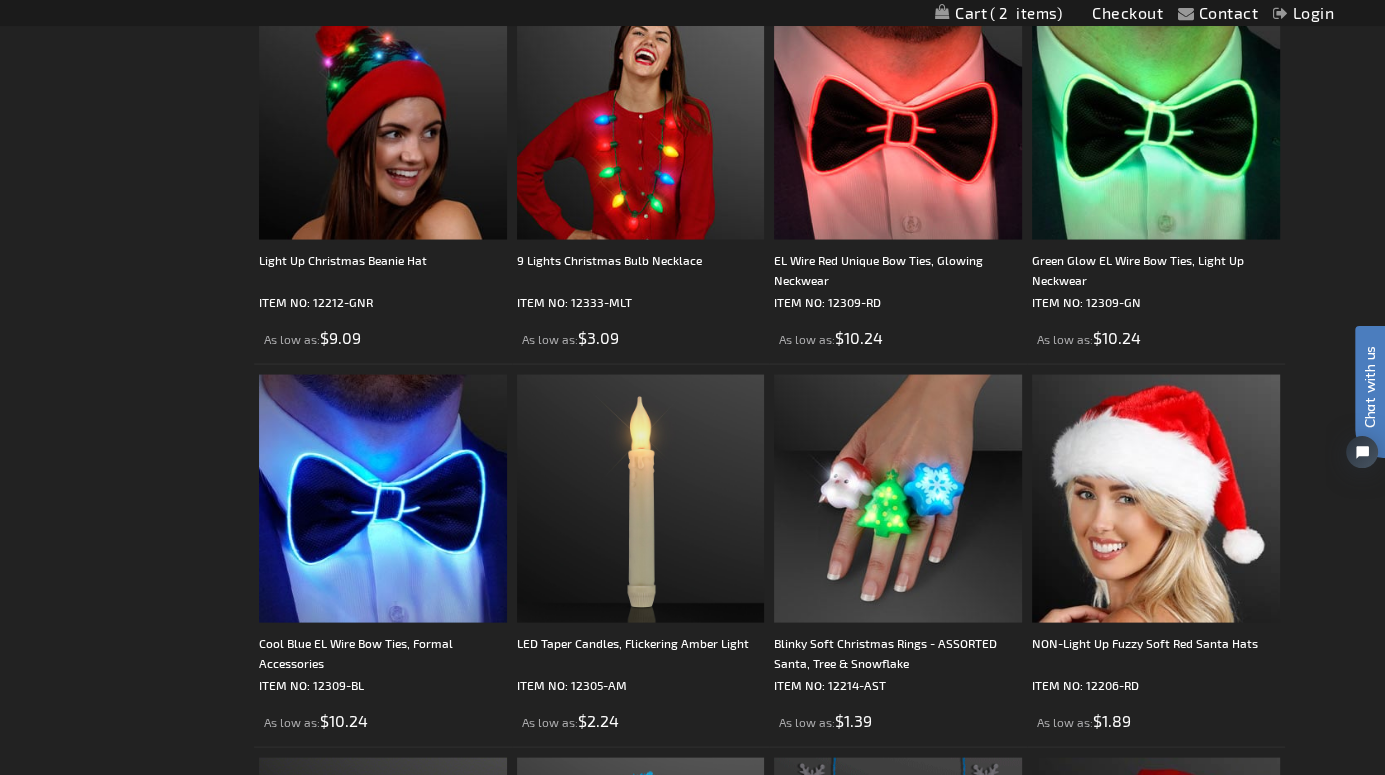 click on "2" at bounding box center (810, 2717) 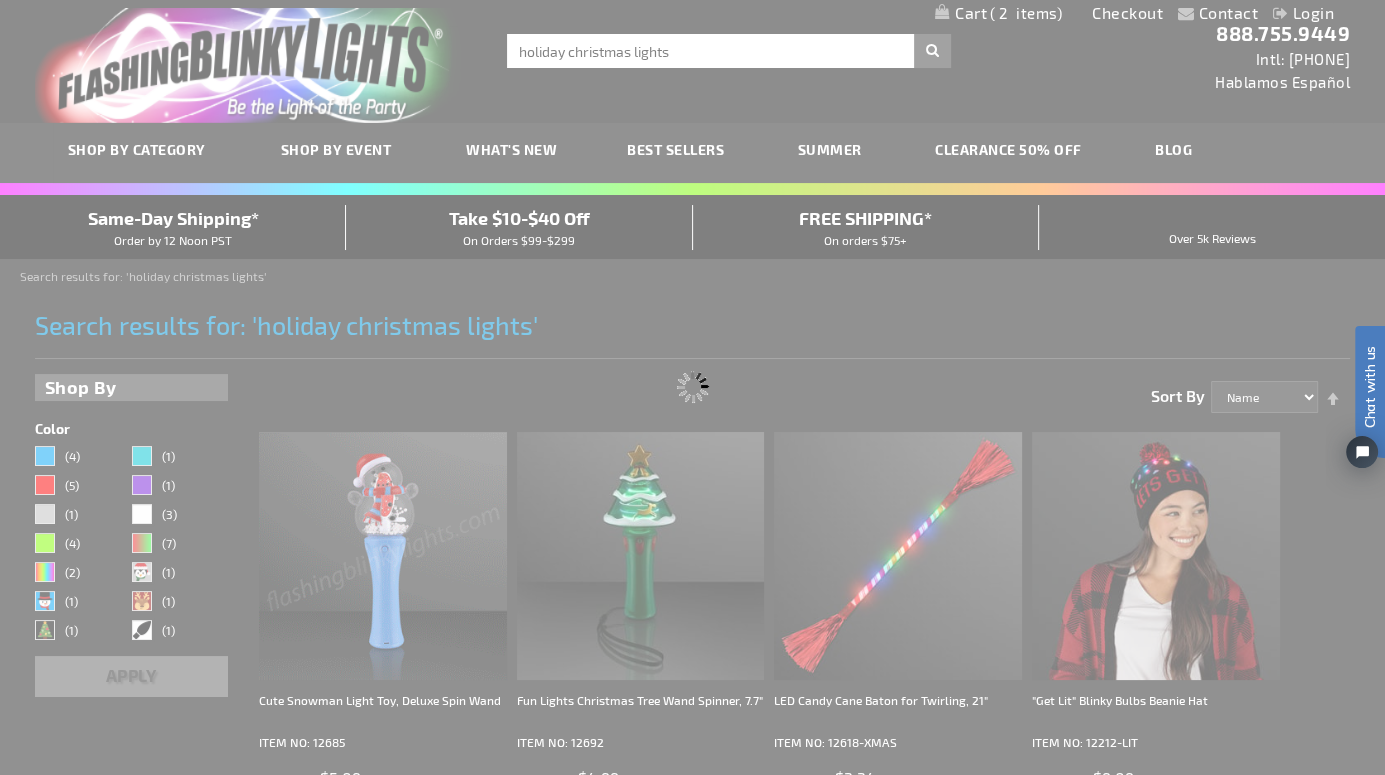scroll, scrollTop: 0, scrollLeft: 0, axis: both 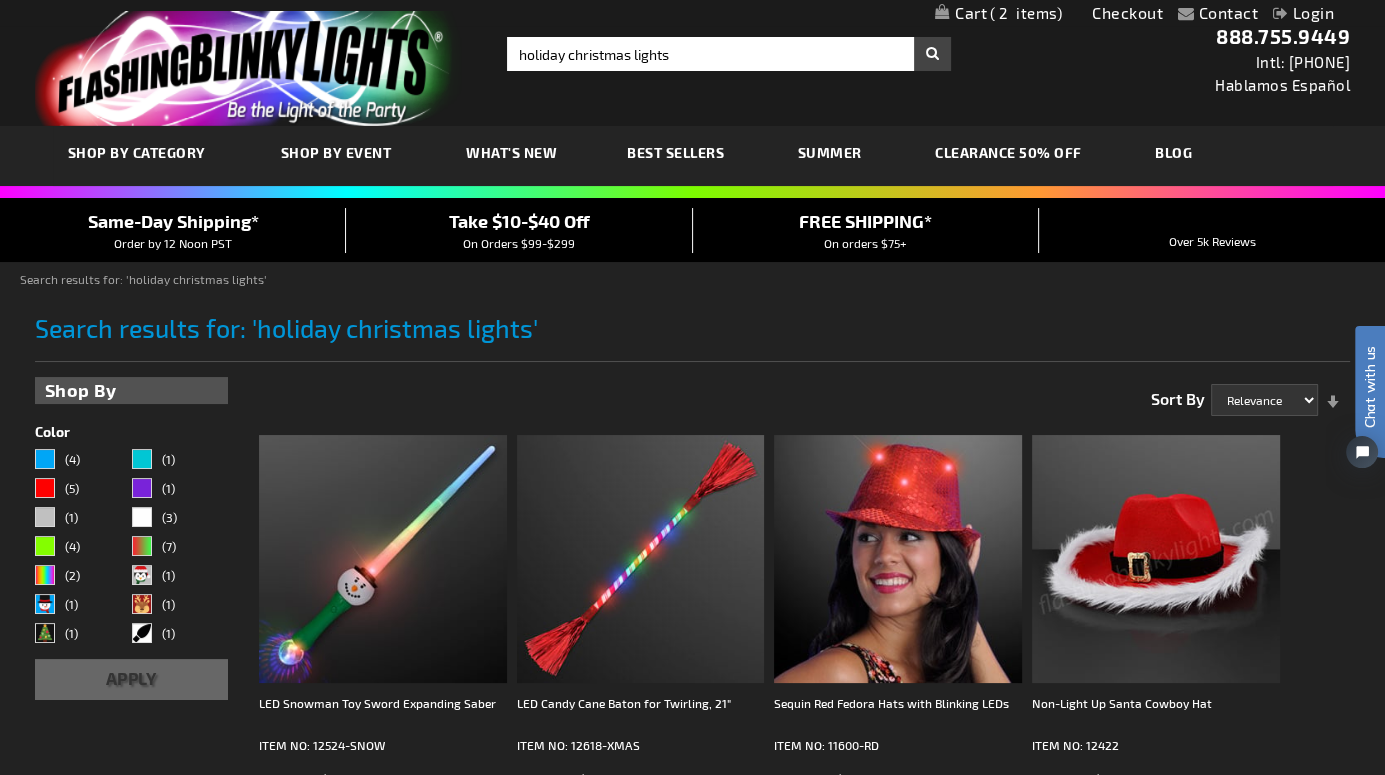 click on "CLEARANCE 50% OFF" at bounding box center [1008, 152] 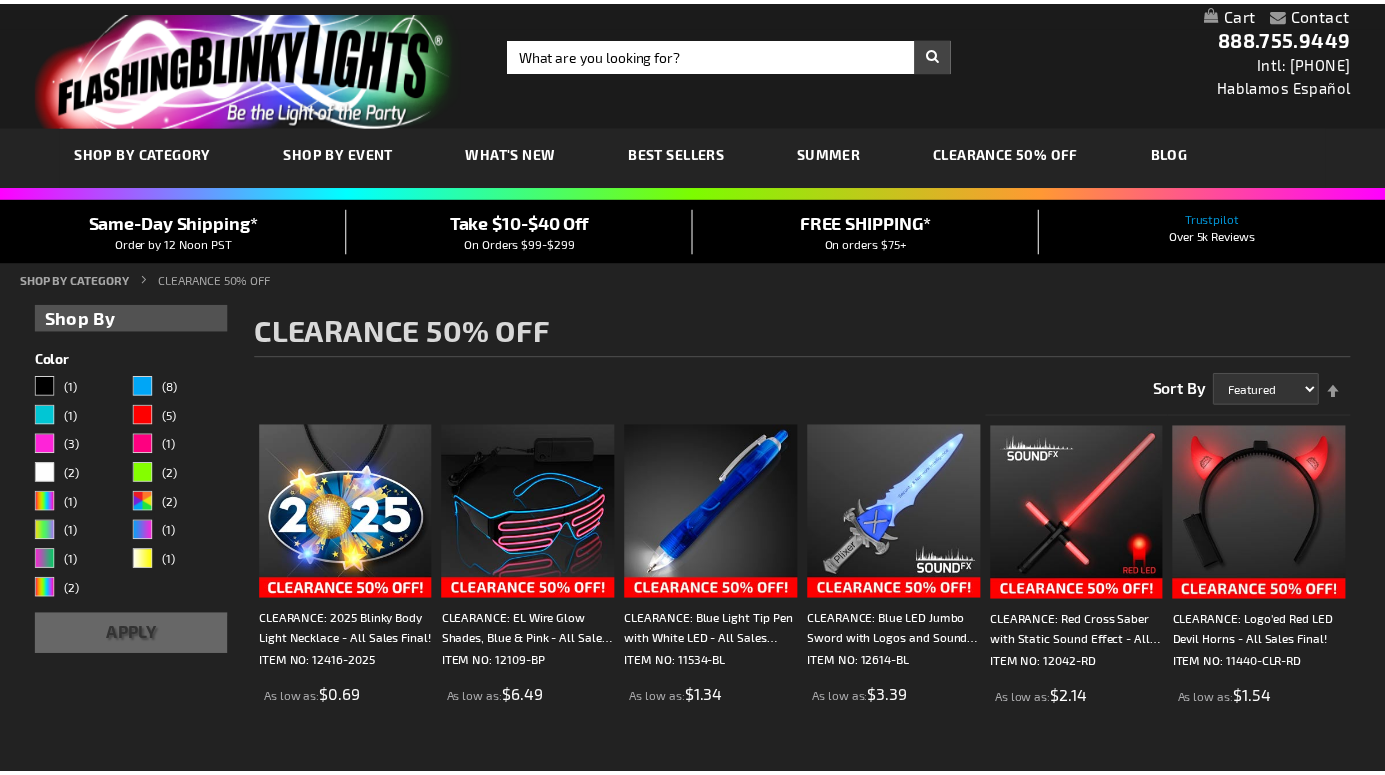 scroll, scrollTop: 0, scrollLeft: 0, axis: both 